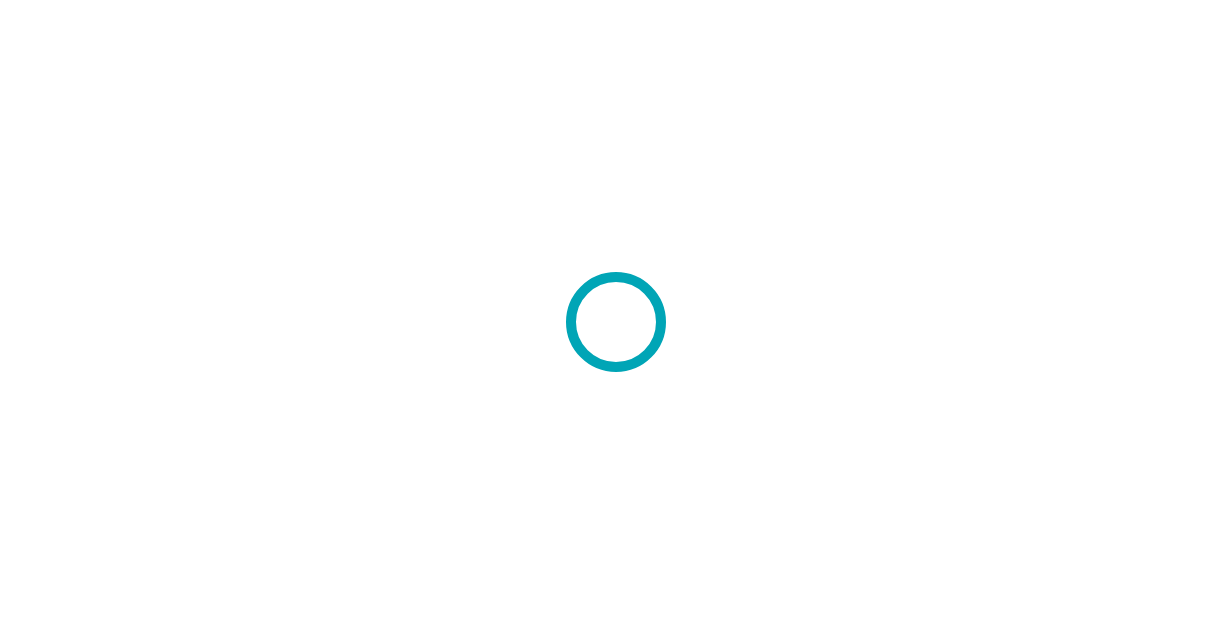 scroll, scrollTop: 0, scrollLeft: 0, axis: both 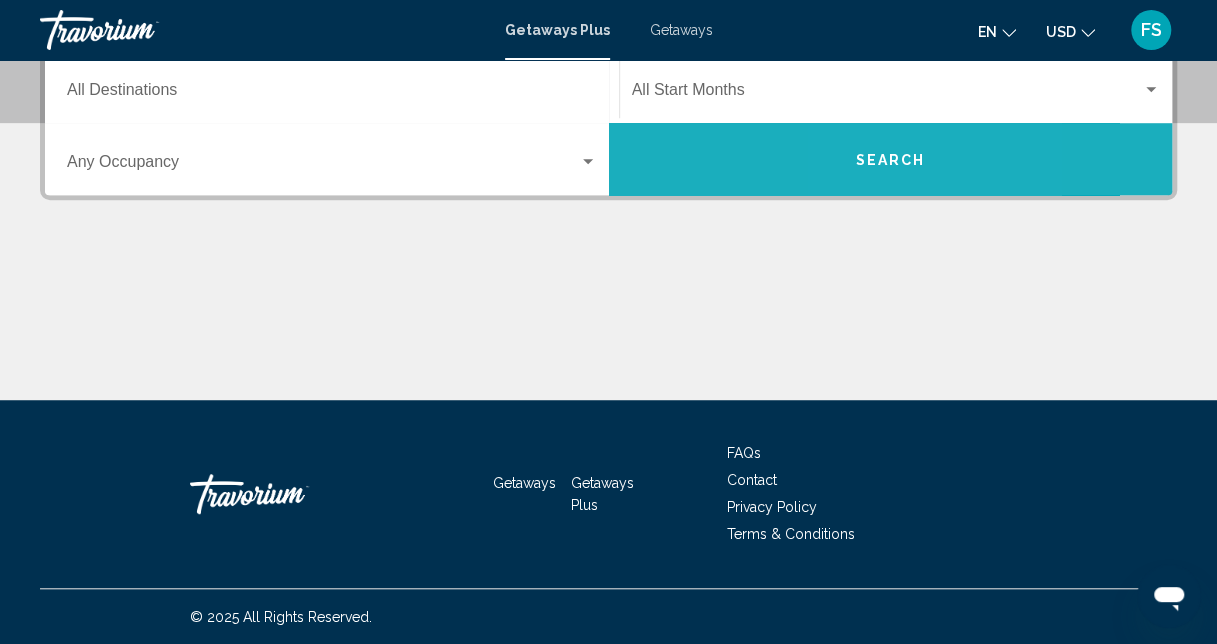 click on "Search" at bounding box center [891, 159] 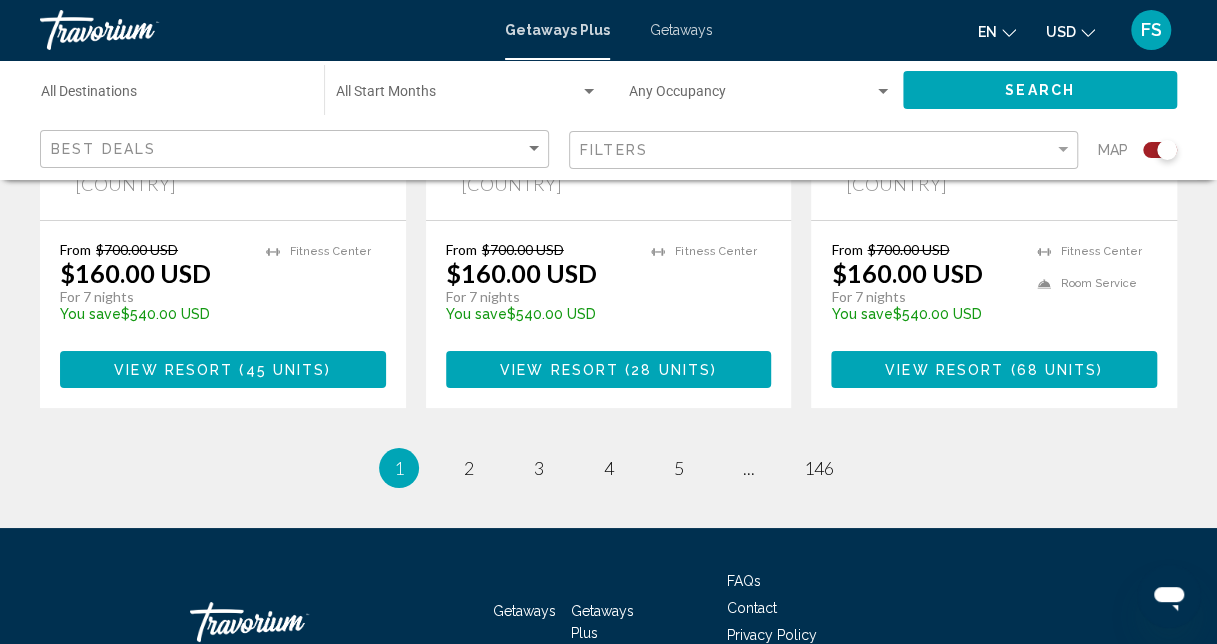 scroll, scrollTop: 3400, scrollLeft: 0, axis: vertical 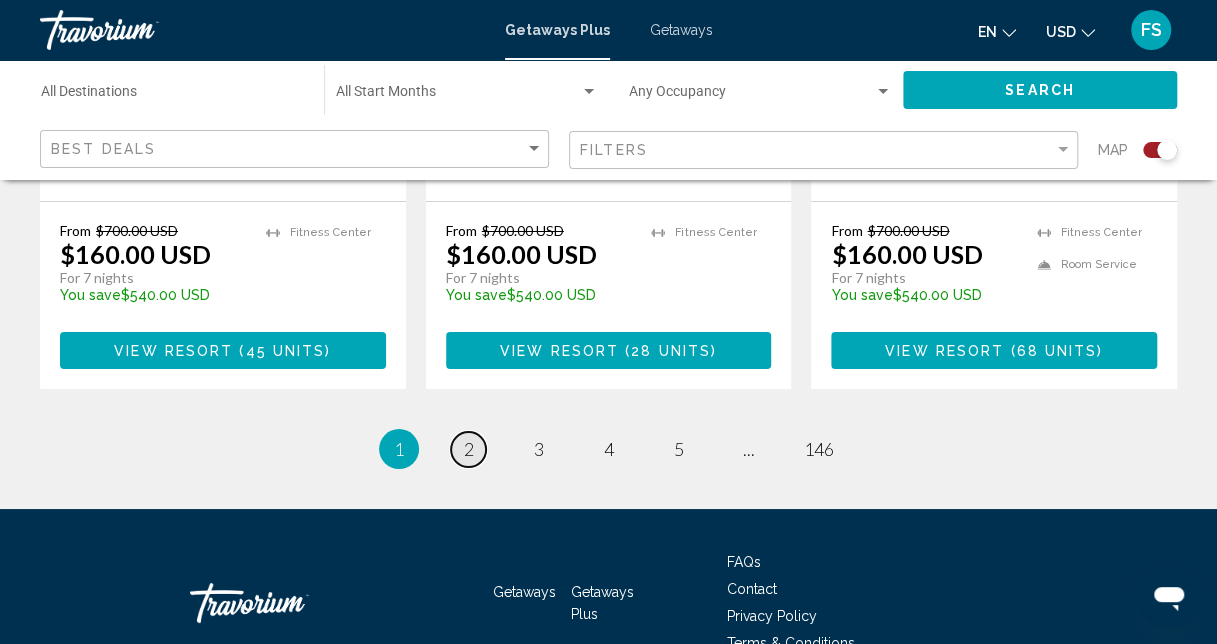 click on "2" at bounding box center (469, 449) 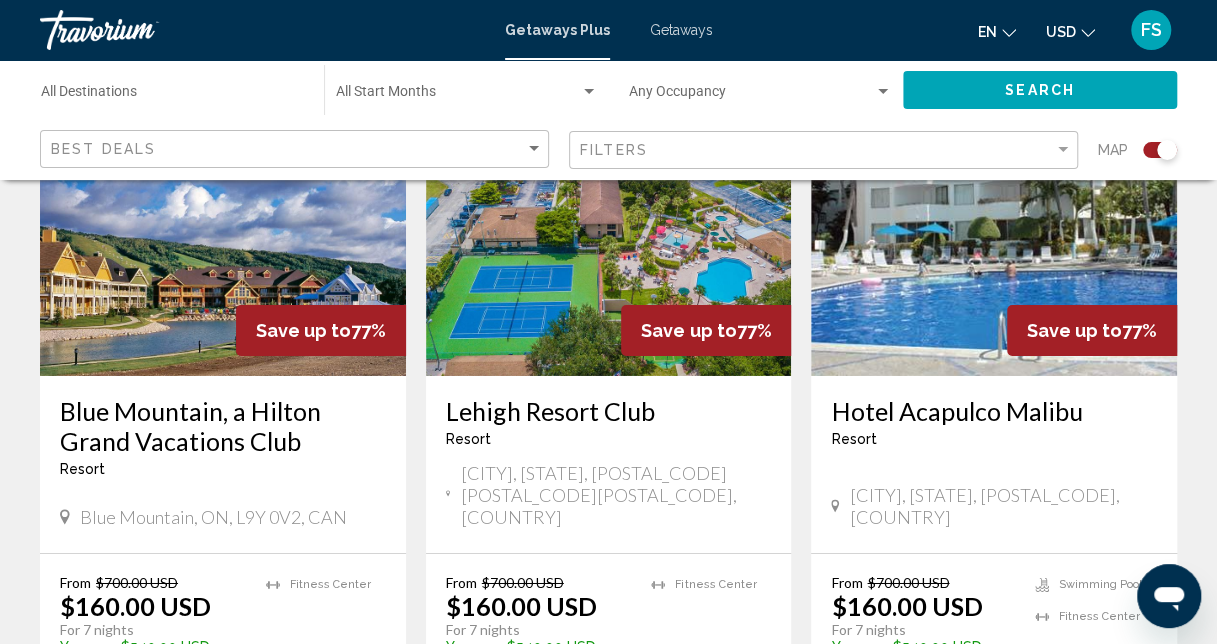scroll, scrollTop: 3100, scrollLeft: 0, axis: vertical 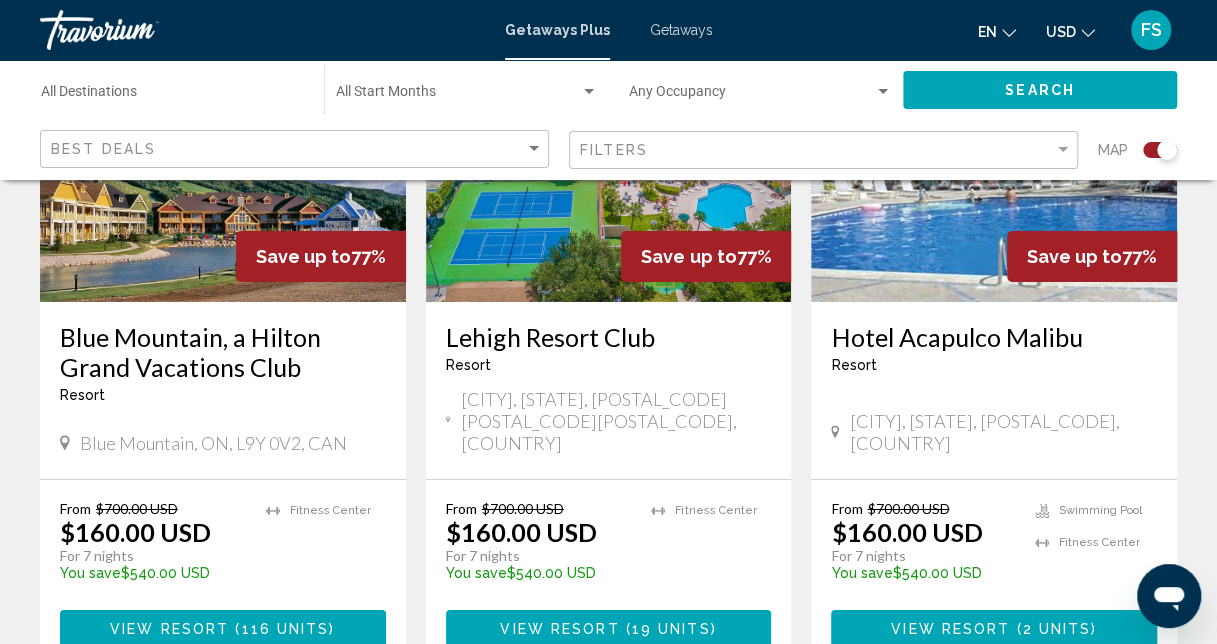 click on "View Resort" at bounding box center [559, 629] 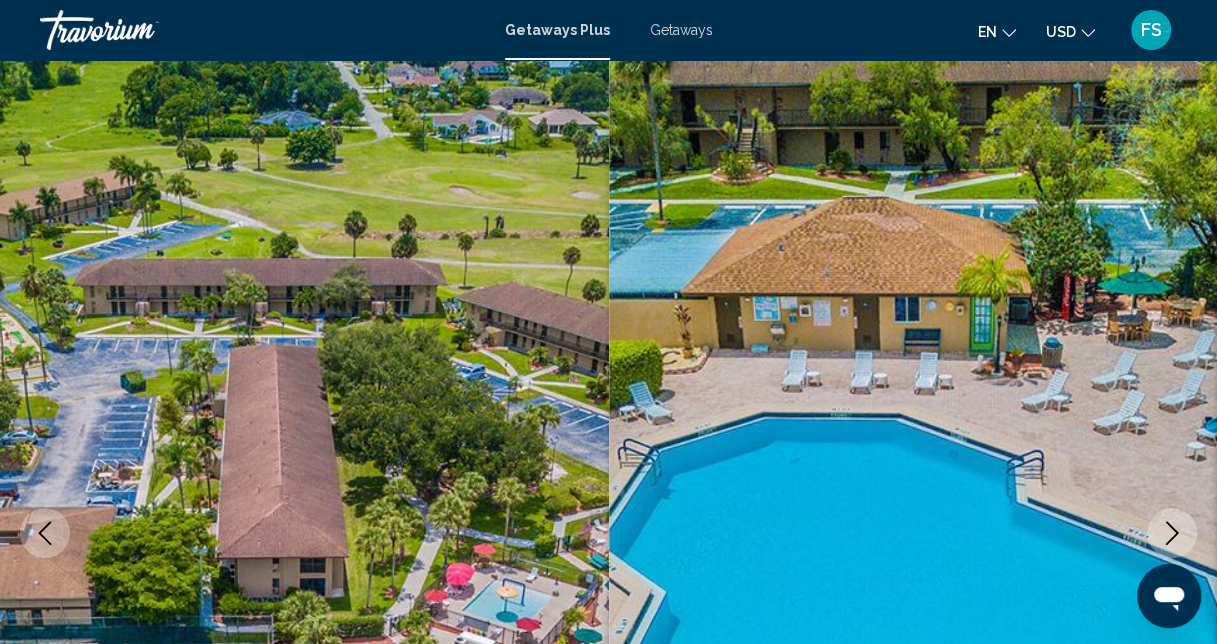 scroll, scrollTop: 0, scrollLeft: 0, axis: both 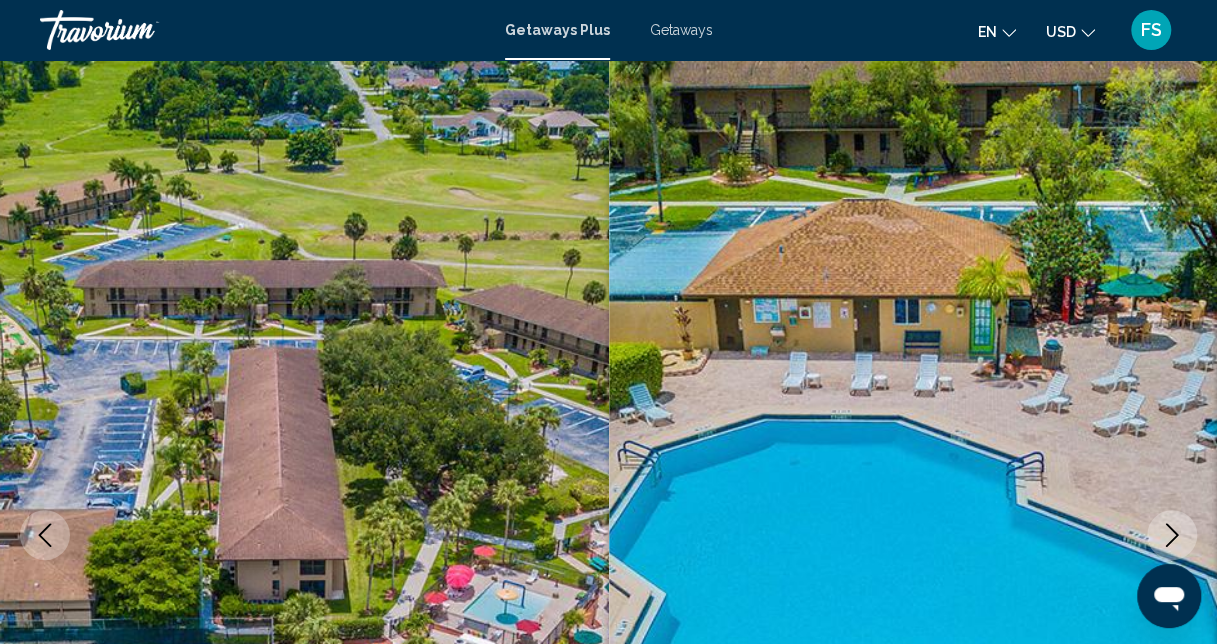click 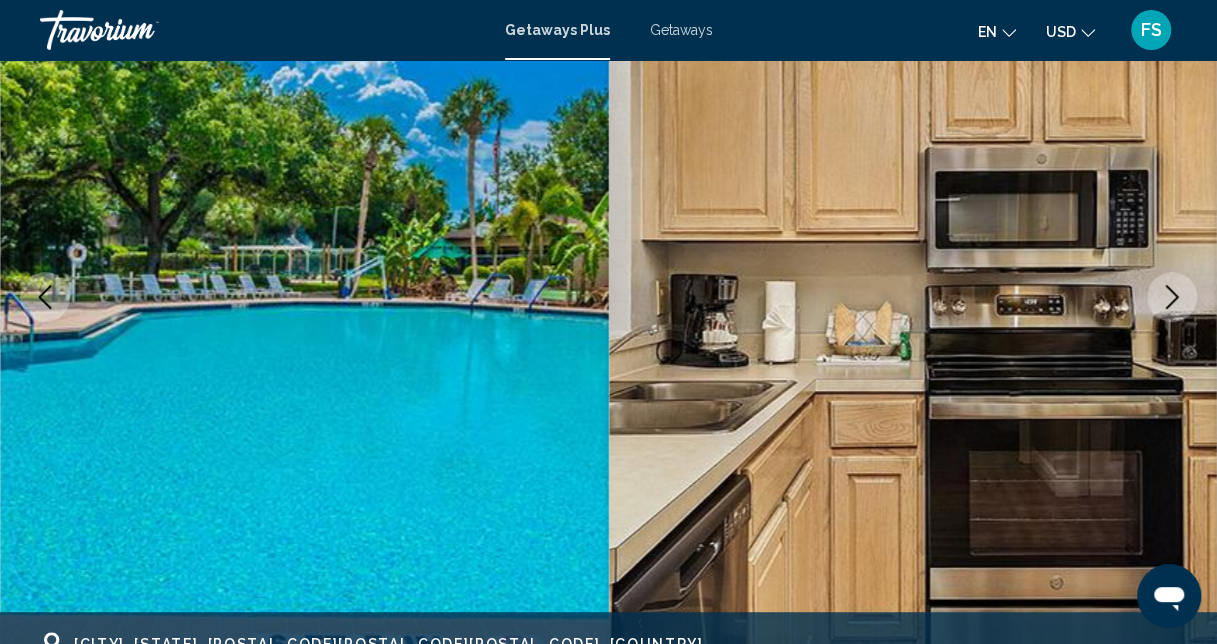 scroll, scrollTop: 300, scrollLeft: 0, axis: vertical 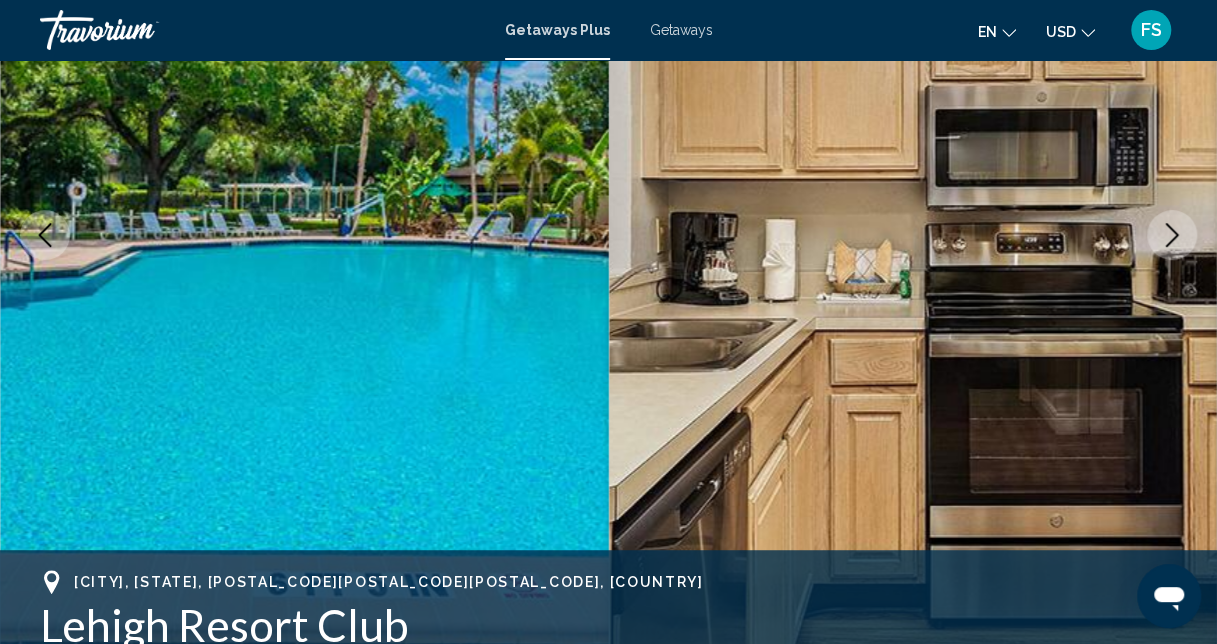 click 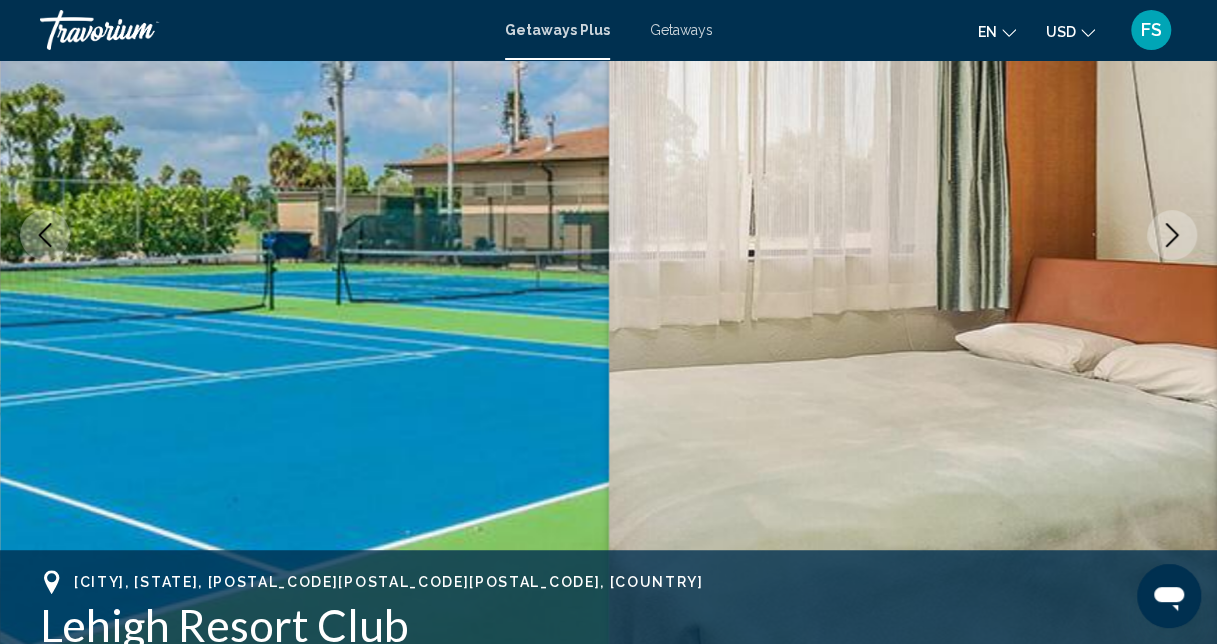 click 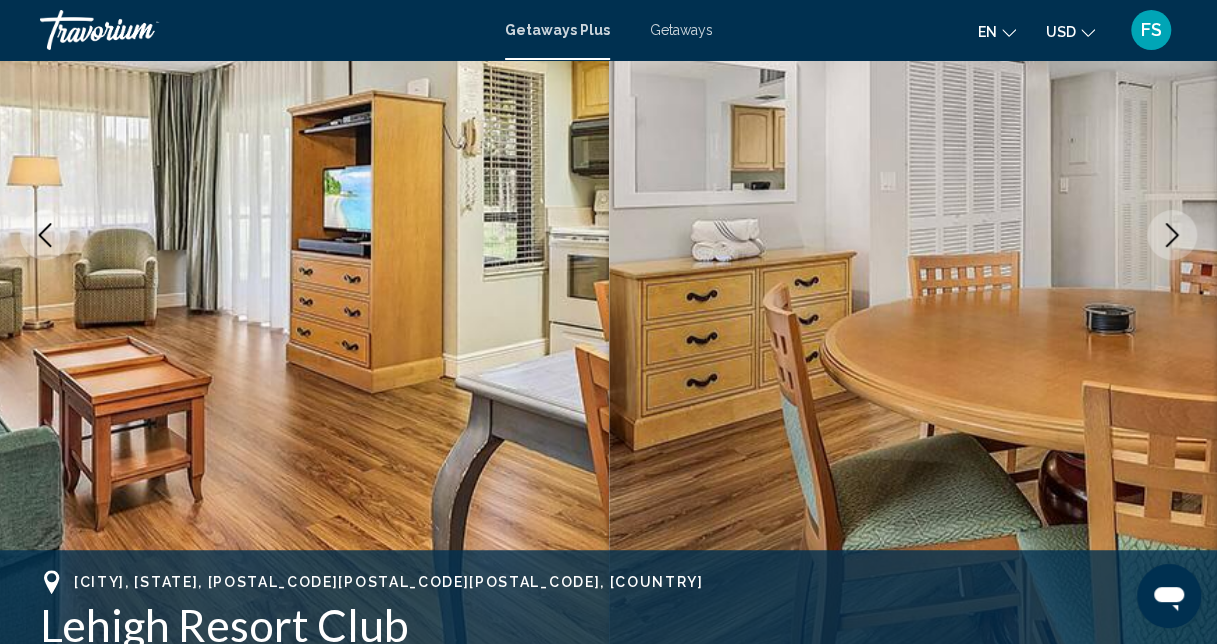 click 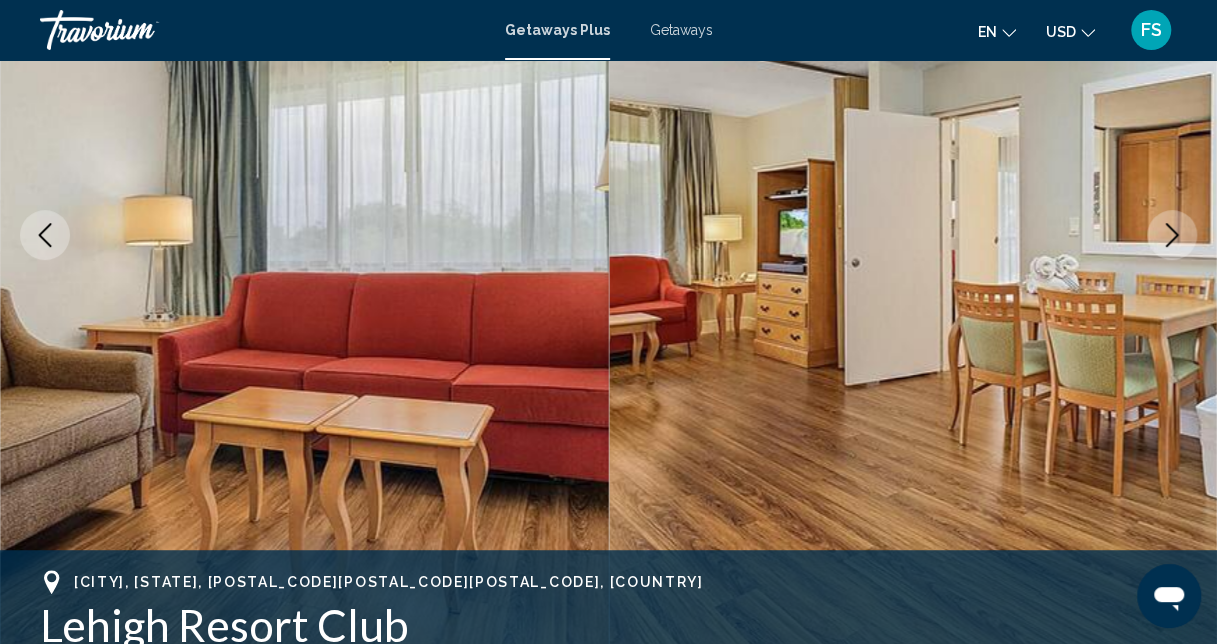 click 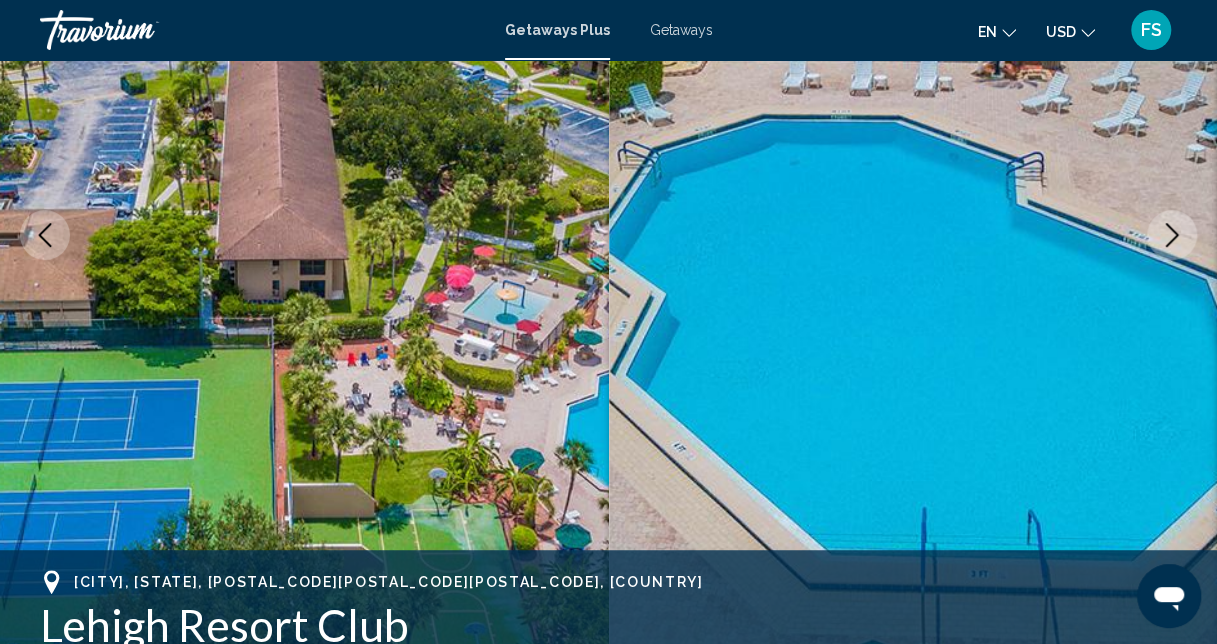 click 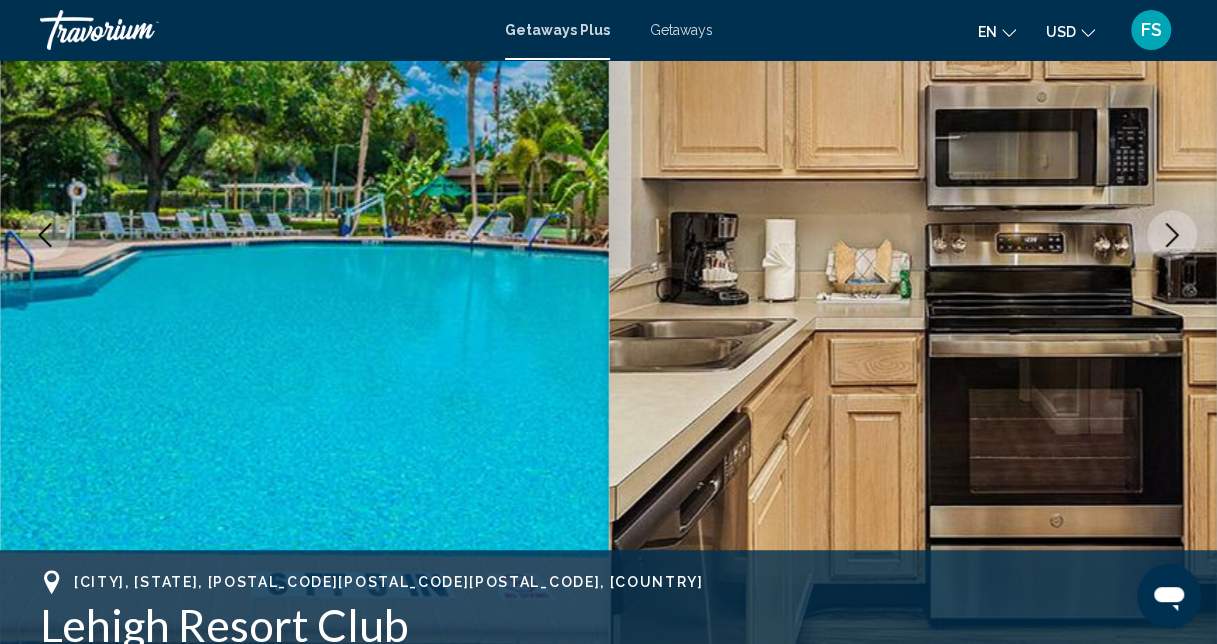 click 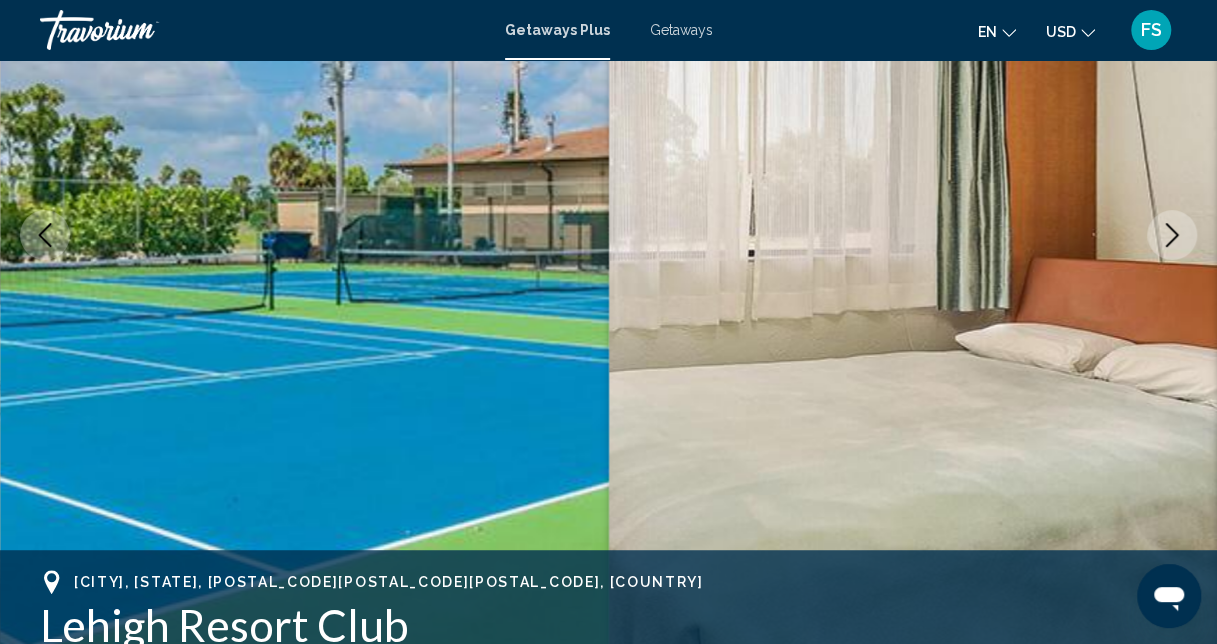 click 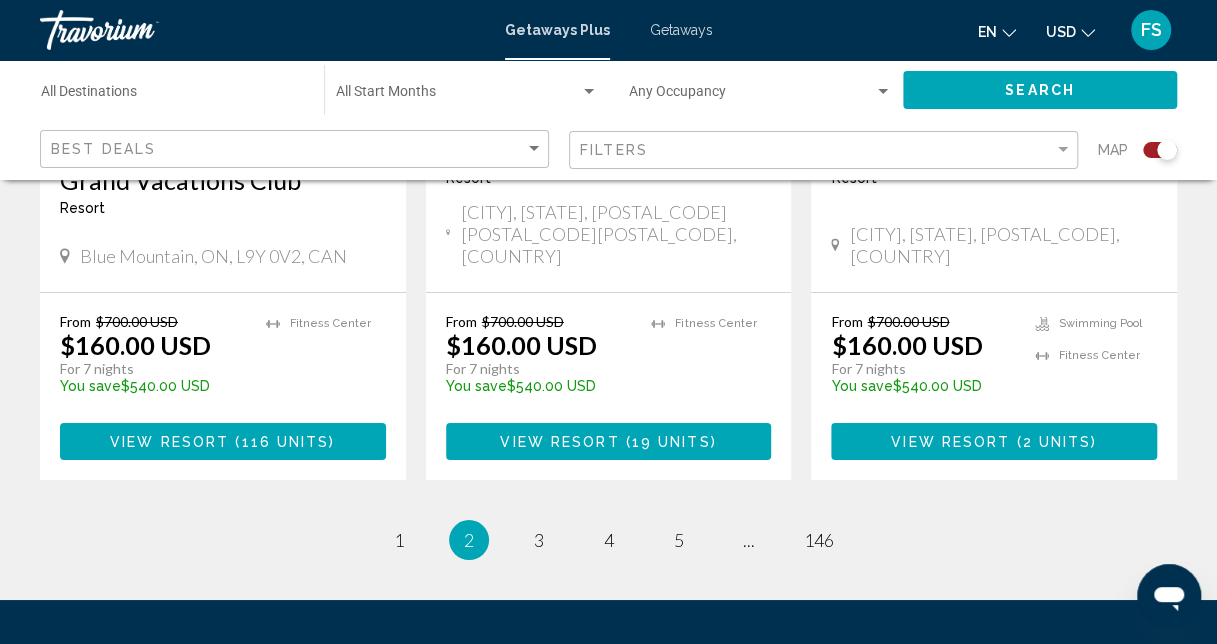 scroll, scrollTop: 3383, scrollLeft: 0, axis: vertical 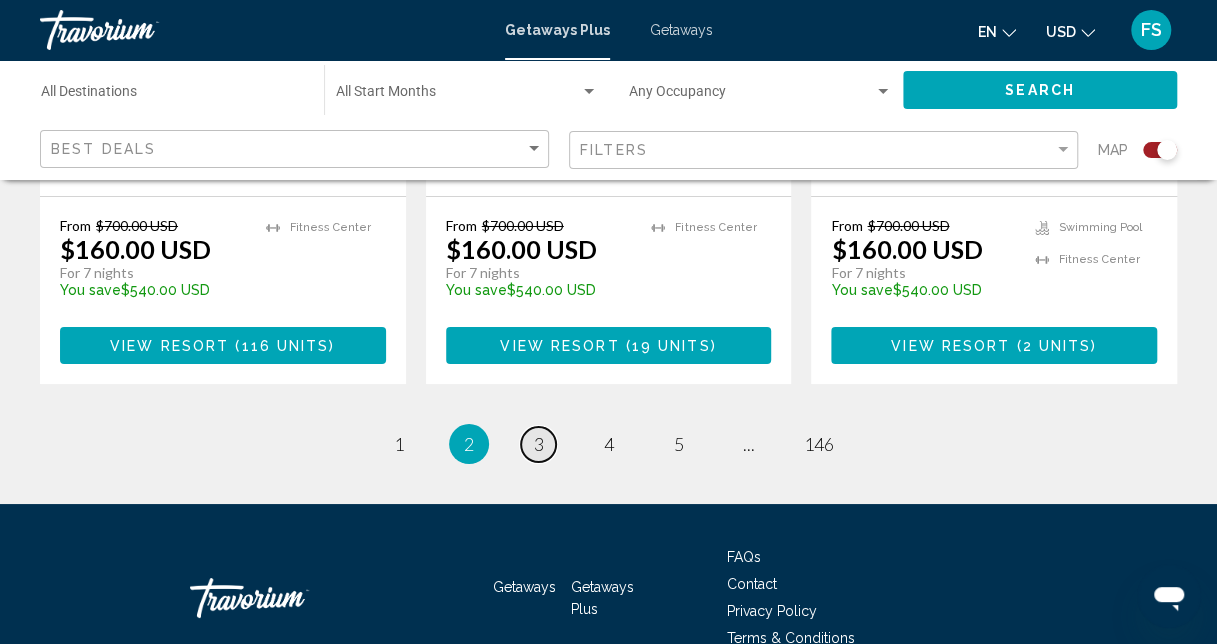 click on "3" at bounding box center (539, 444) 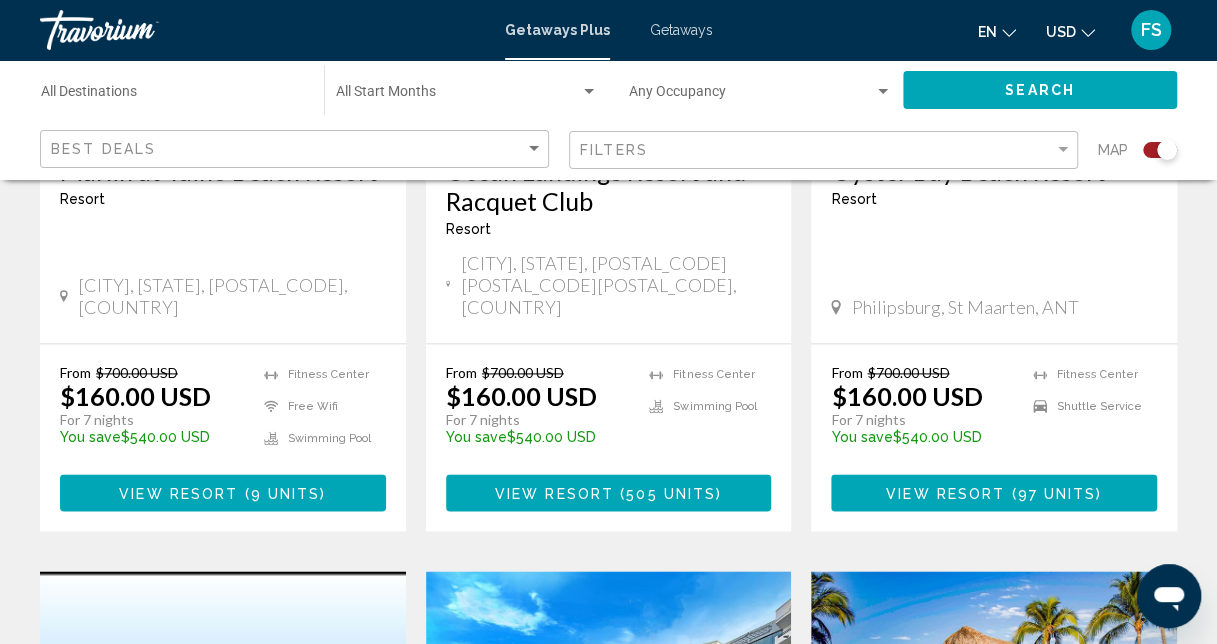 scroll, scrollTop: 1040, scrollLeft: 0, axis: vertical 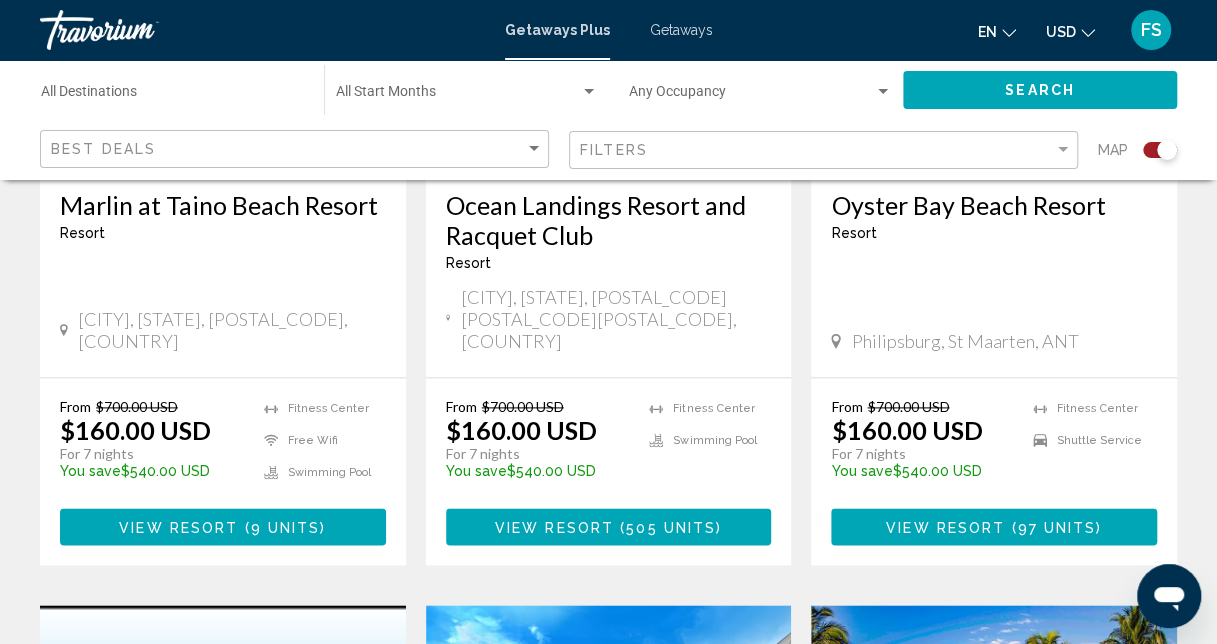 click on "View Resort" at bounding box center (554, 527) 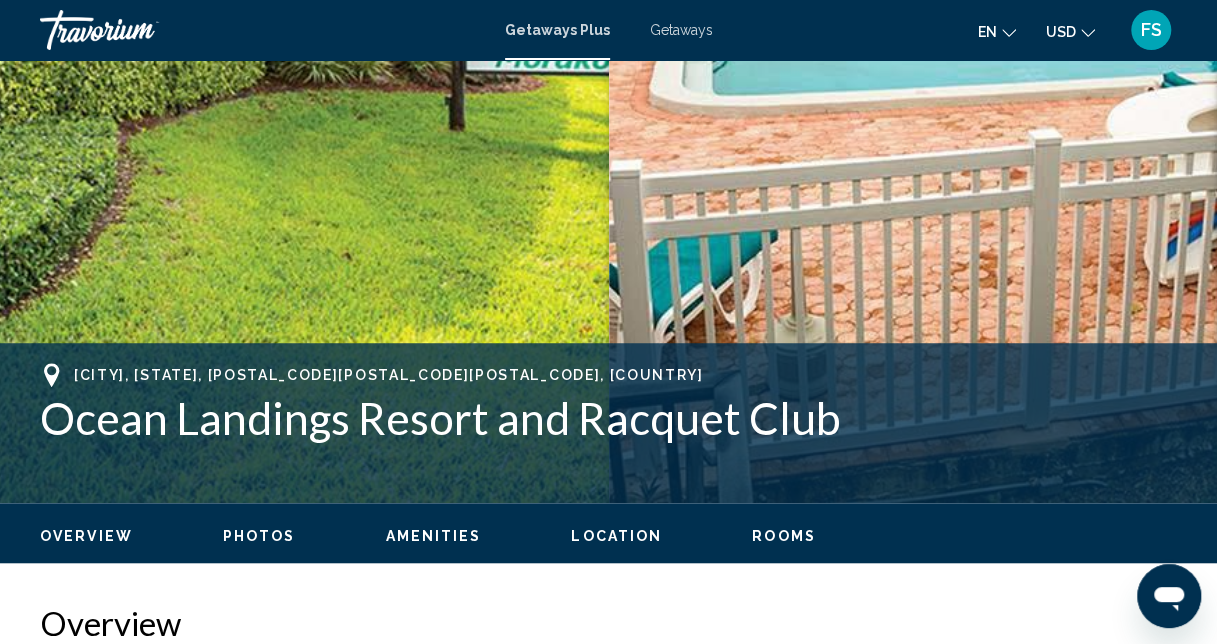 scroll, scrollTop: 613, scrollLeft: 0, axis: vertical 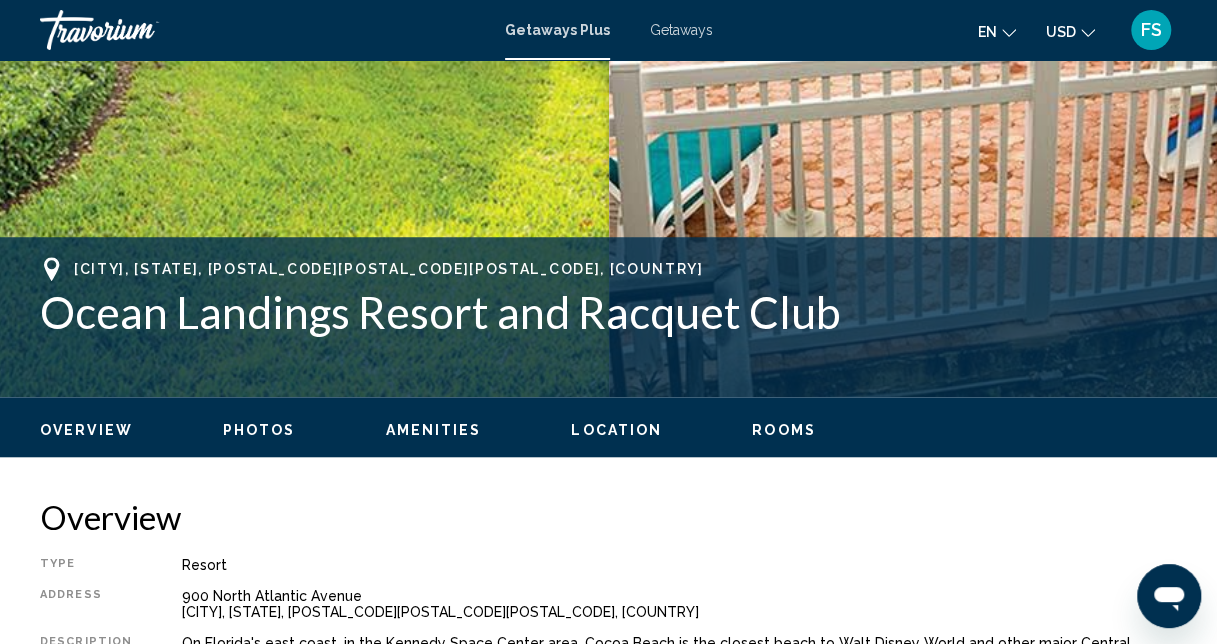 click on "Photos" at bounding box center (259, 430) 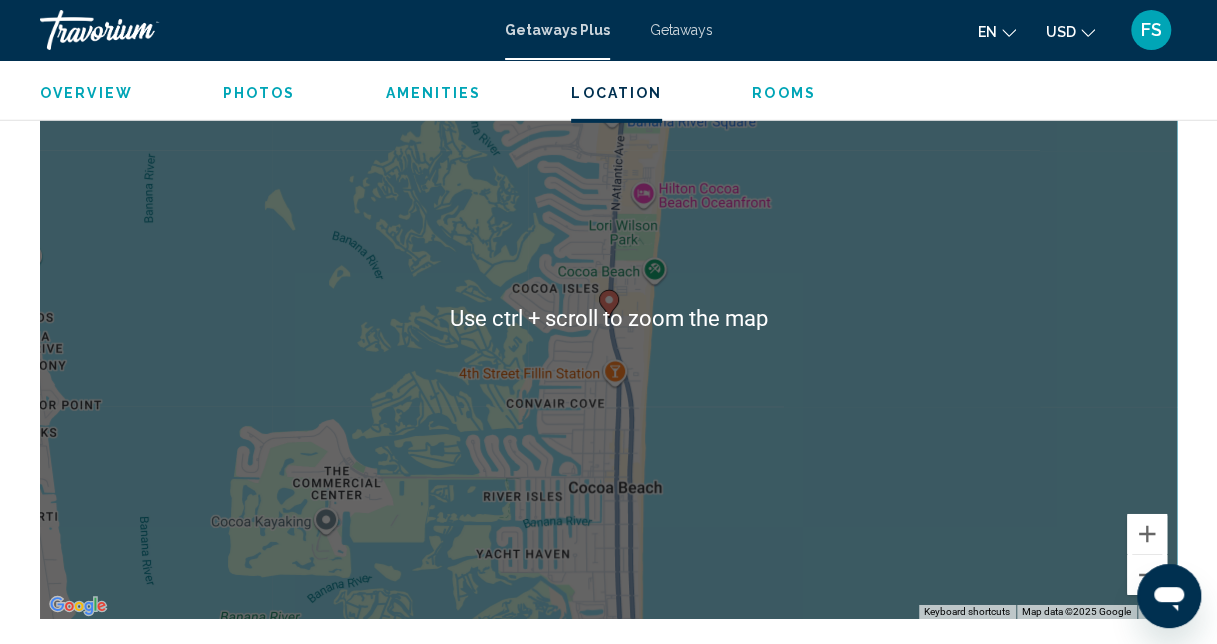 scroll, scrollTop: 3041, scrollLeft: 0, axis: vertical 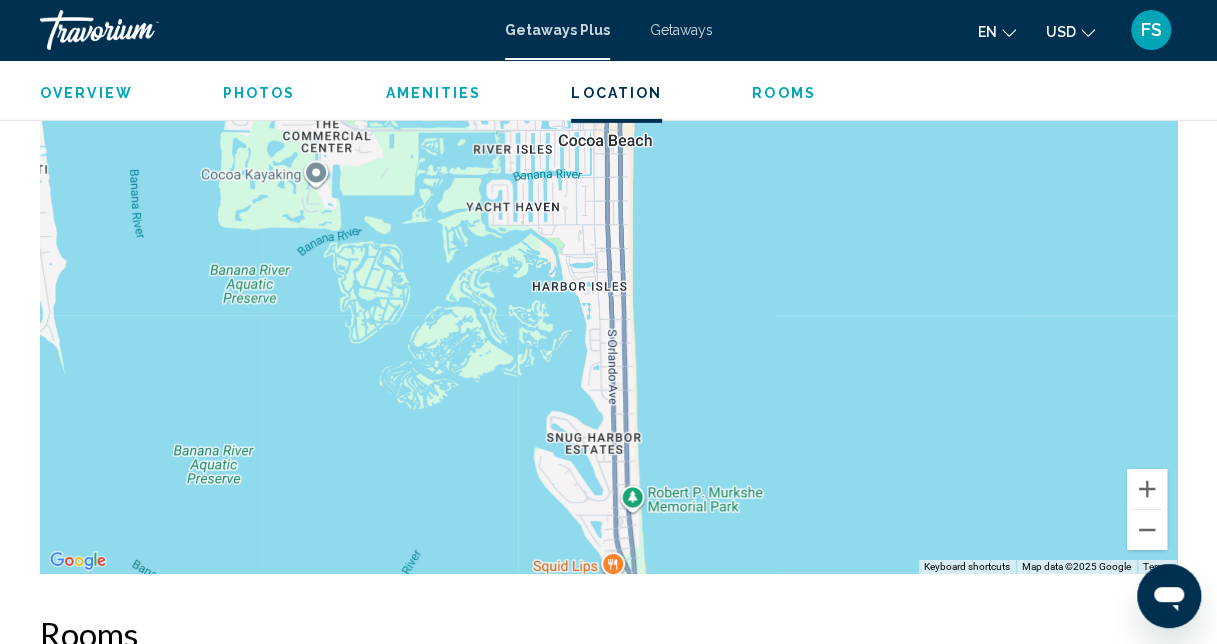 drag, startPoint x: 672, startPoint y: 464, endPoint x: 662, endPoint y: 153, distance: 311.16074 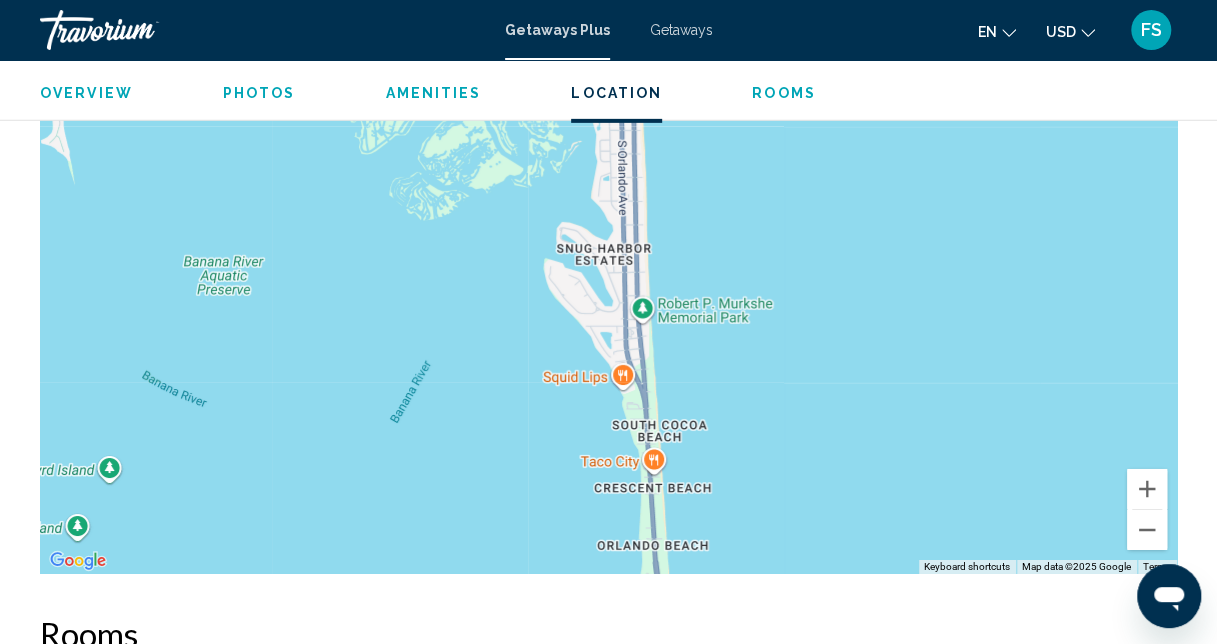 drag, startPoint x: 680, startPoint y: 450, endPoint x: 690, endPoint y: 259, distance: 191.2616 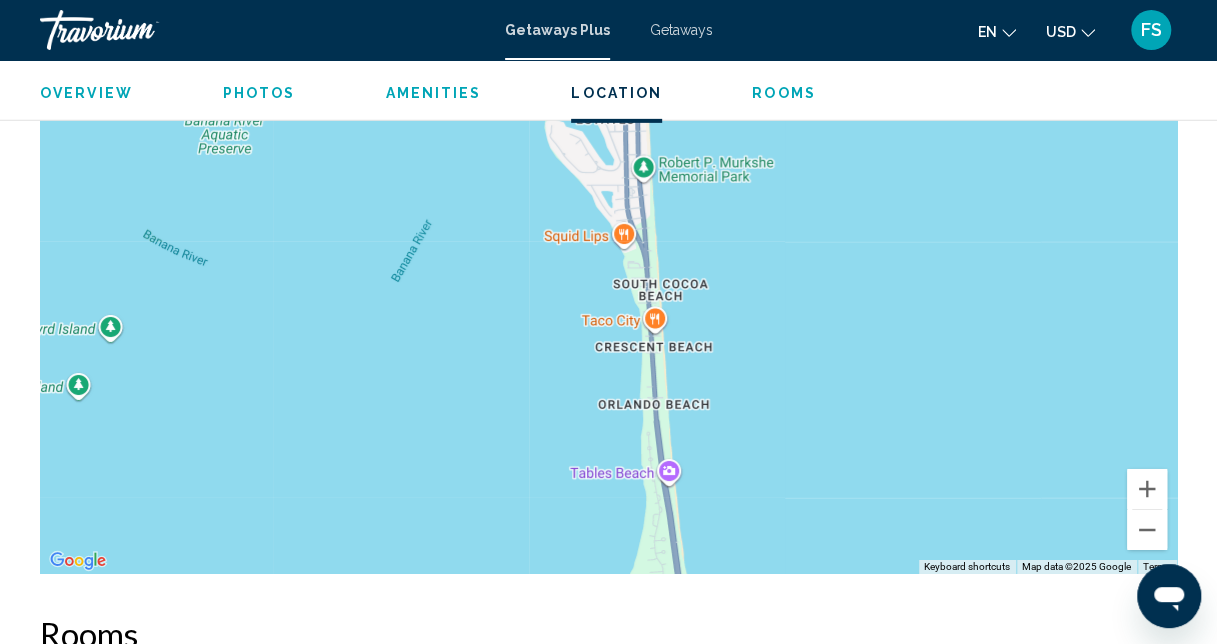 drag, startPoint x: 746, startPoint y: 457, endPoint x: 747, endPoint y: 313, distance: 144.00348 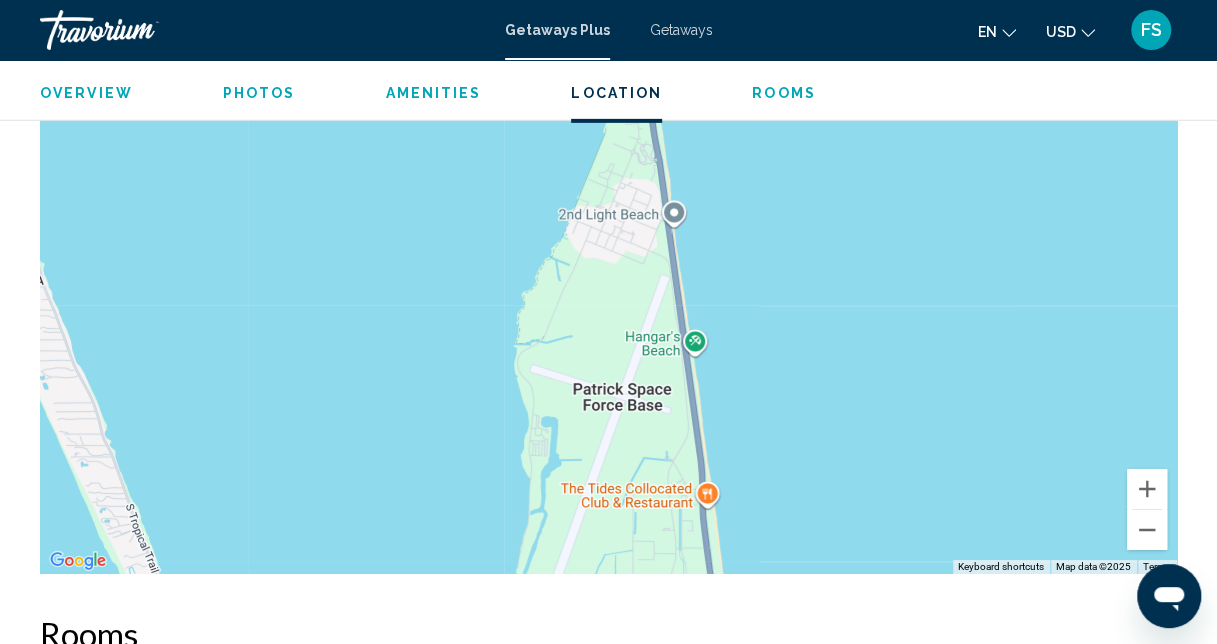 drag, startPoint x: 738, startPoint y: 476, endPoint x: 713, endPoint y: 25, distance: 451.69238 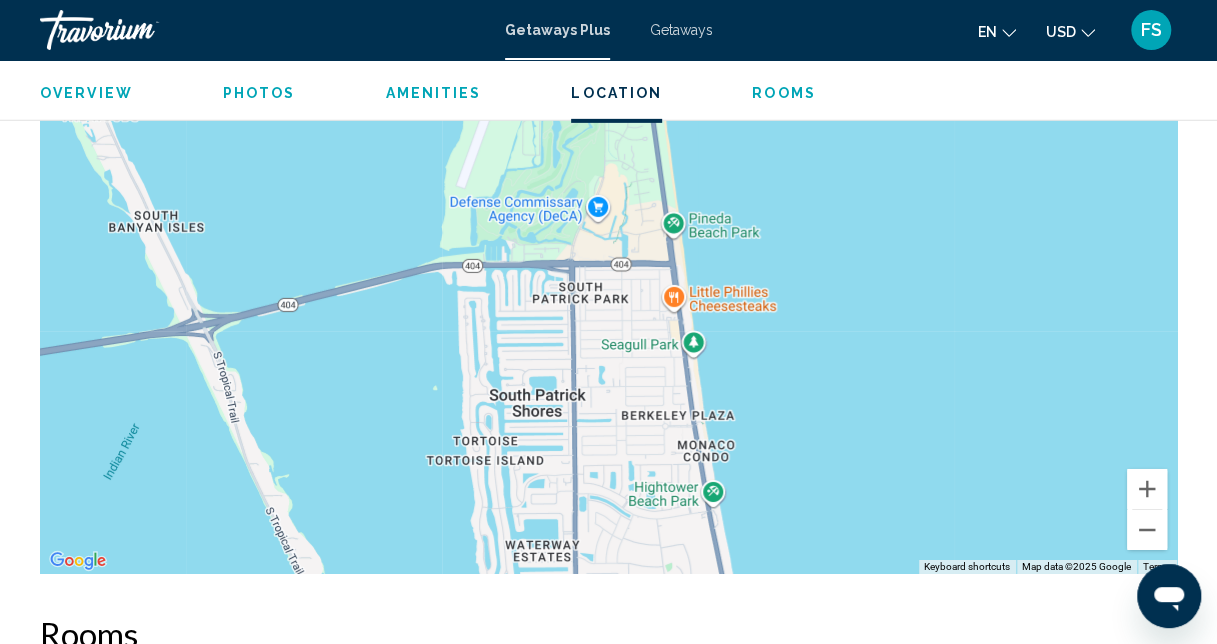 drag, startPoint x: 768, startPoint y: 540, endPoint x: 706, endPoint y: 52, distance: 491.92276 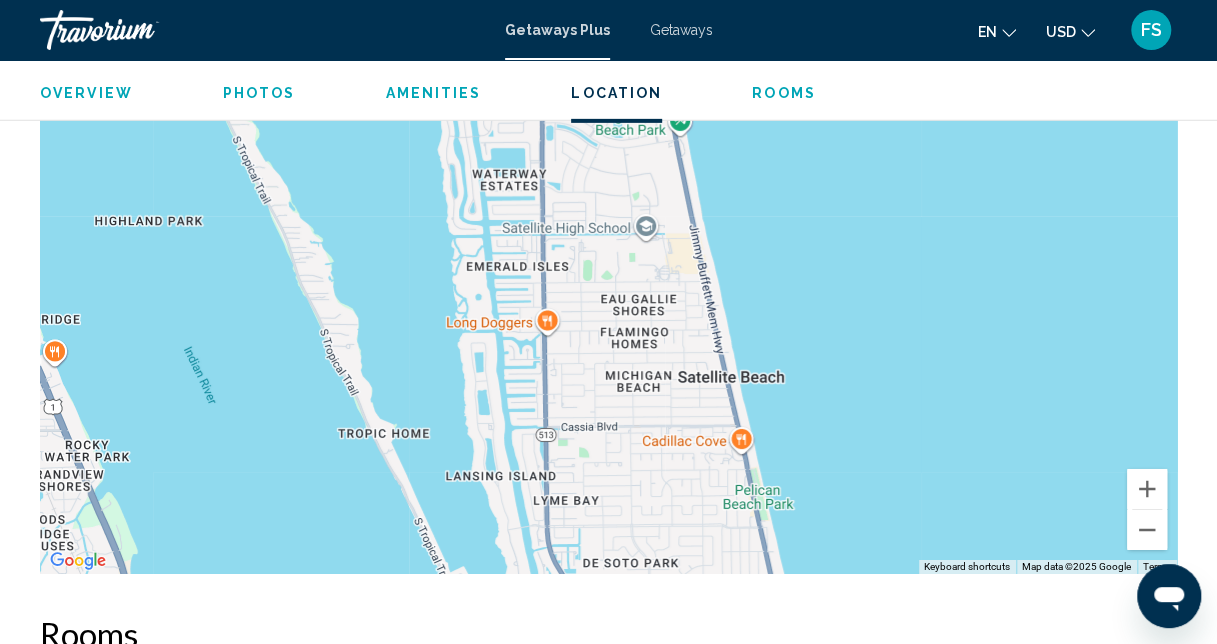 drag, startPoint x: 773, startPoint y: 502, endPoint x: 738, endPoint y: 126, distance: 377.6255 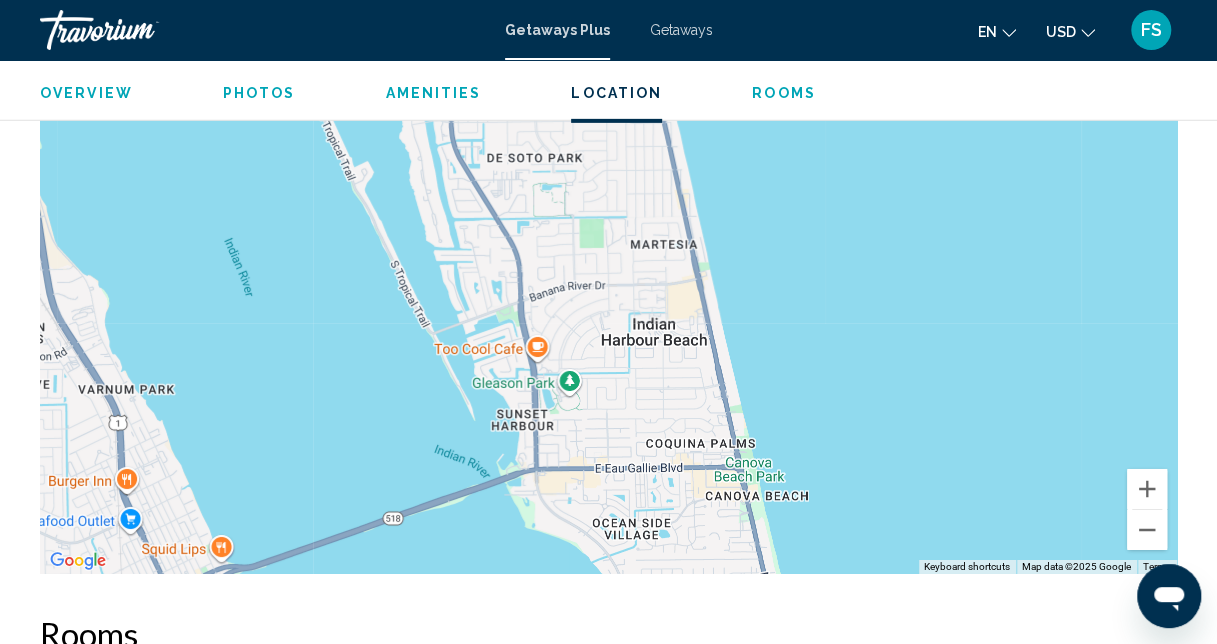 drag, startPoint x: 824, startPoint y: 485, endPoint x: 724, endPoint y: 69, distance: 427.85043 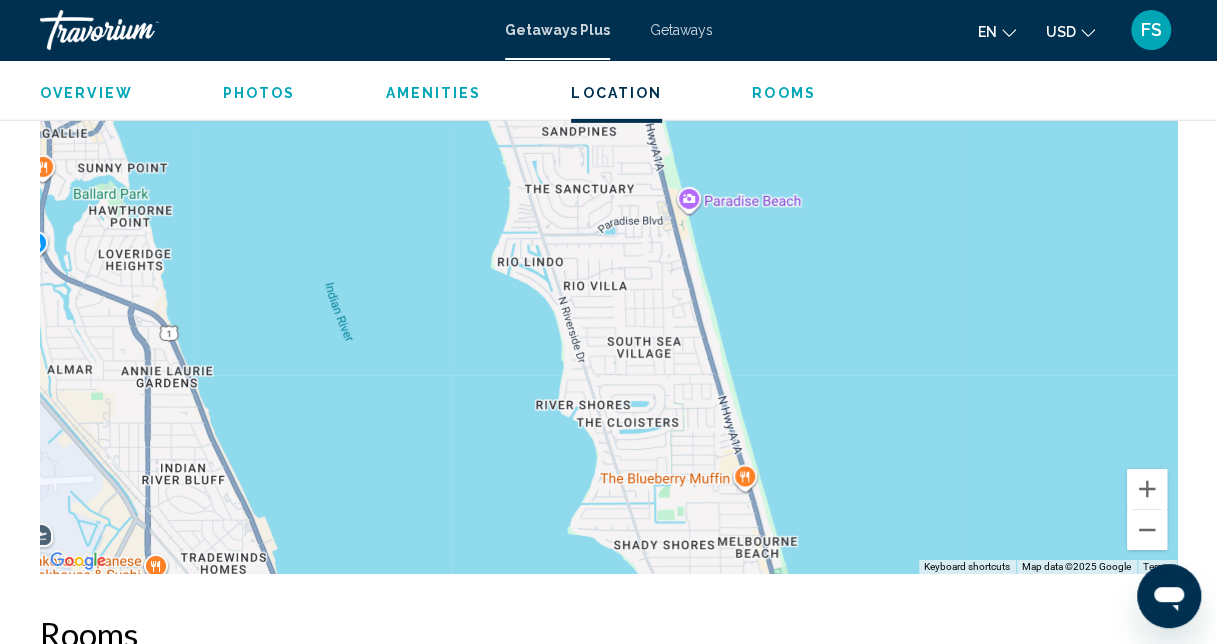 drag, startPoint x: 836, startPoint y: 534, endPoint x: 718, endPoint y: 72, distance: 476.8312 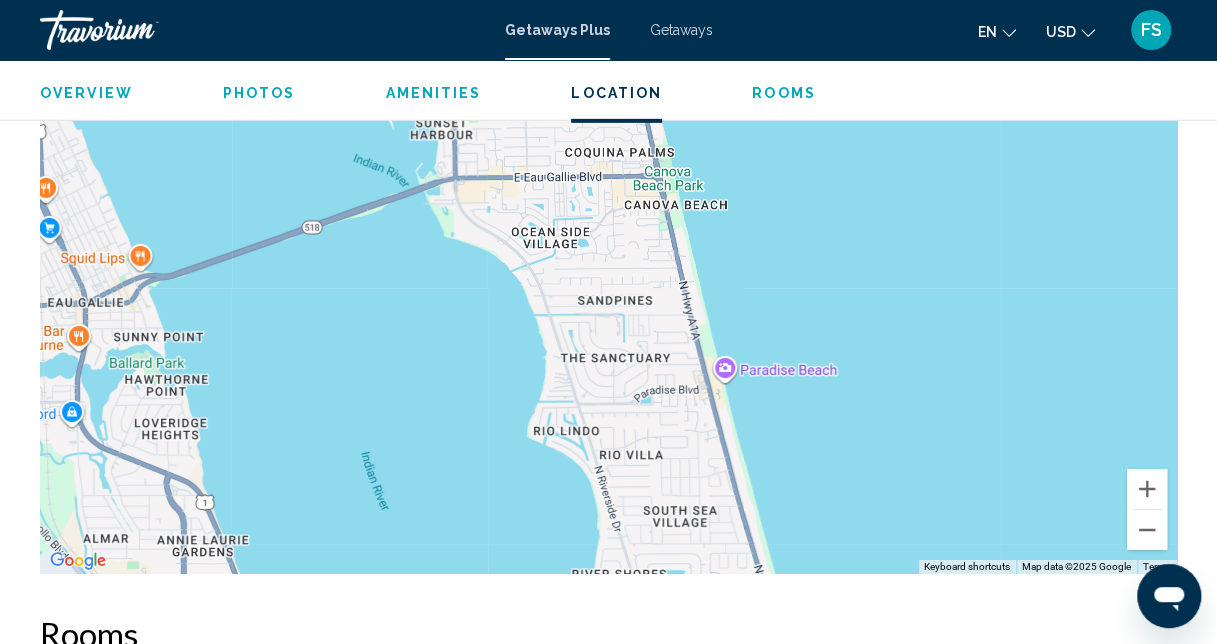 drag, startPoint x: 781, startPoint y: 443, endPoint x: 816, endPoint y: 609, distance: 169.64964 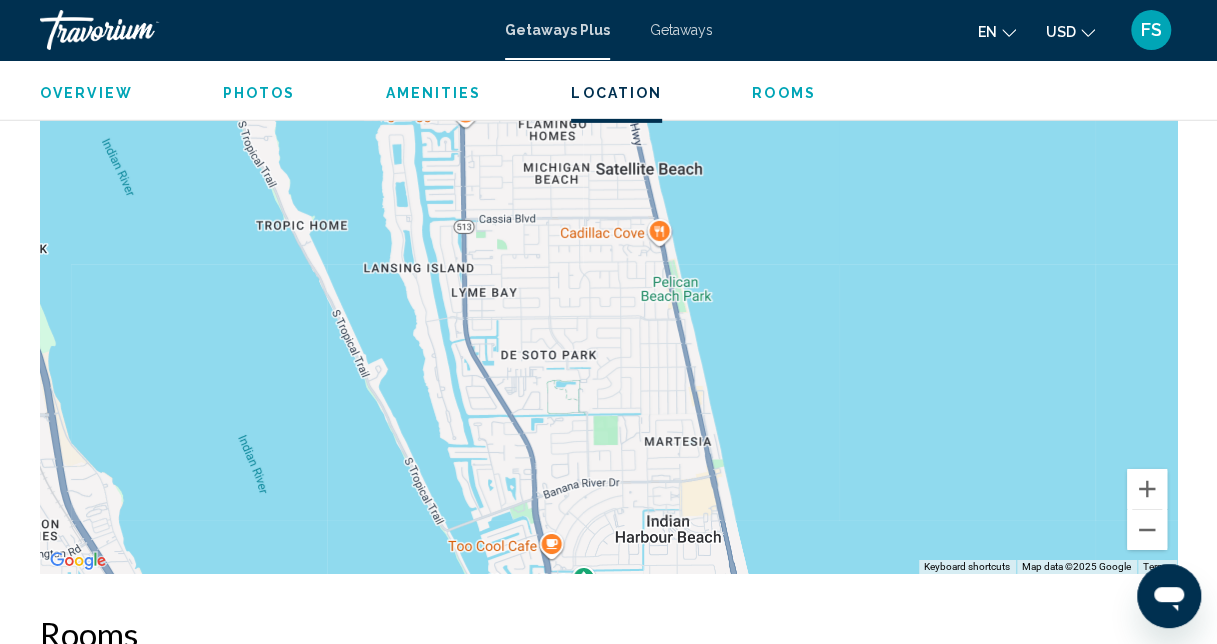drag, startPoint x: 778, startPoint y: 205, endPoint x: 873, endPoint y: 695, distance: 499.12424 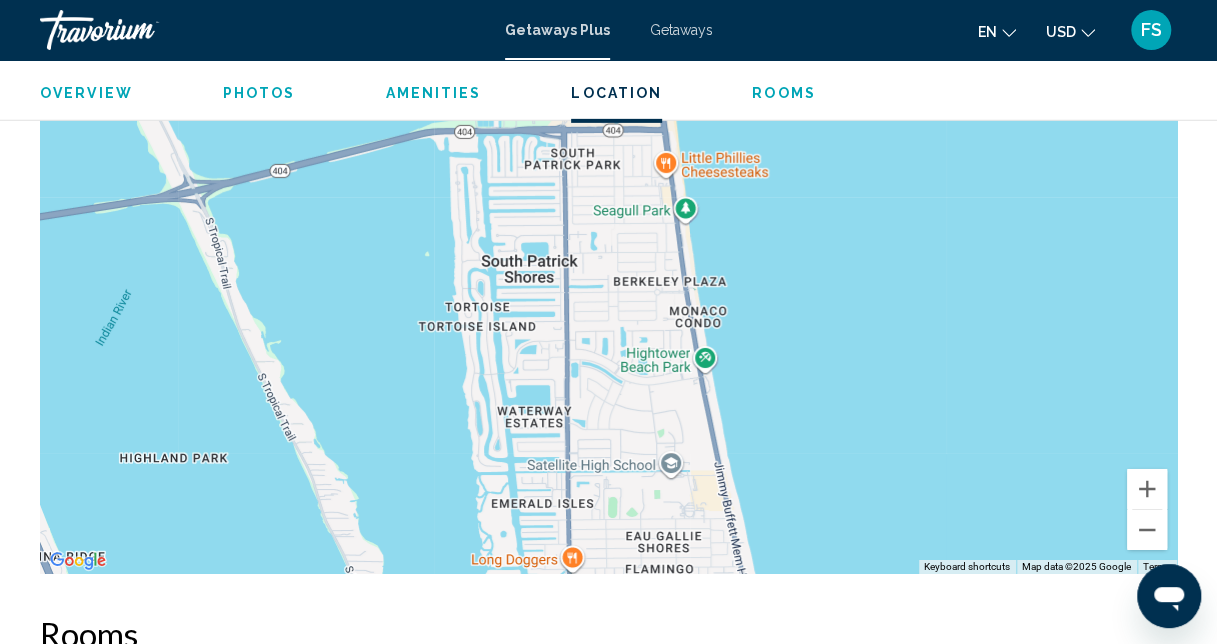 drag, startPoint x: 756, startPoint y: 178, endPoint x: 863, endPoint y: 625, distance: 459.6281 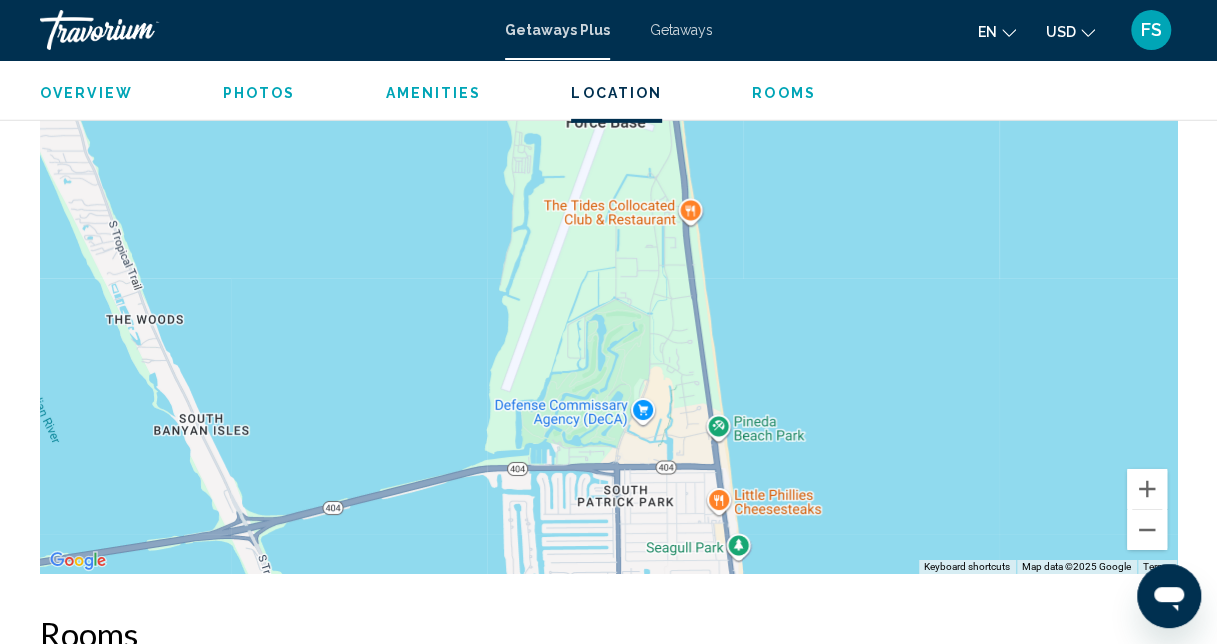 drag, startPoint x: 804, startPoint y: 176, endPoint x: 857, endPoint y: 518, distance: 346.08237 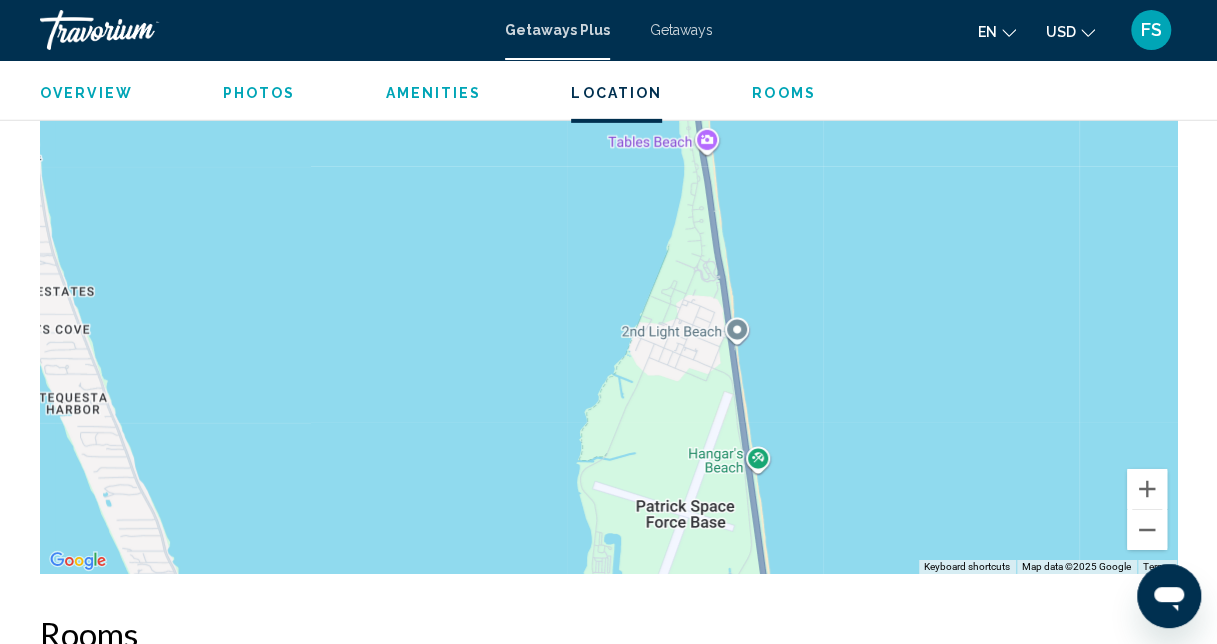 drag, startPoint x: 728, startPoint y: 176, endPoint x: 807, endPoint y: 578, distance: 409.6889 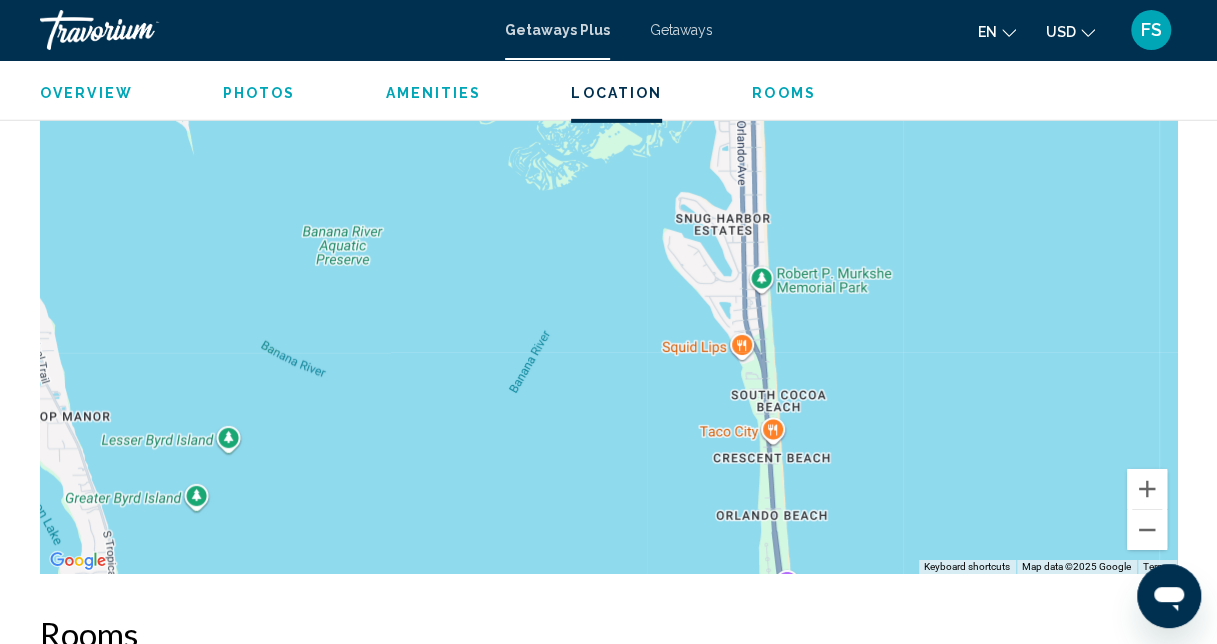 drag, startPoint x: 762, startPoint y: 200, endPoint x: 842, endPoint y: 644, distance: 451.14963 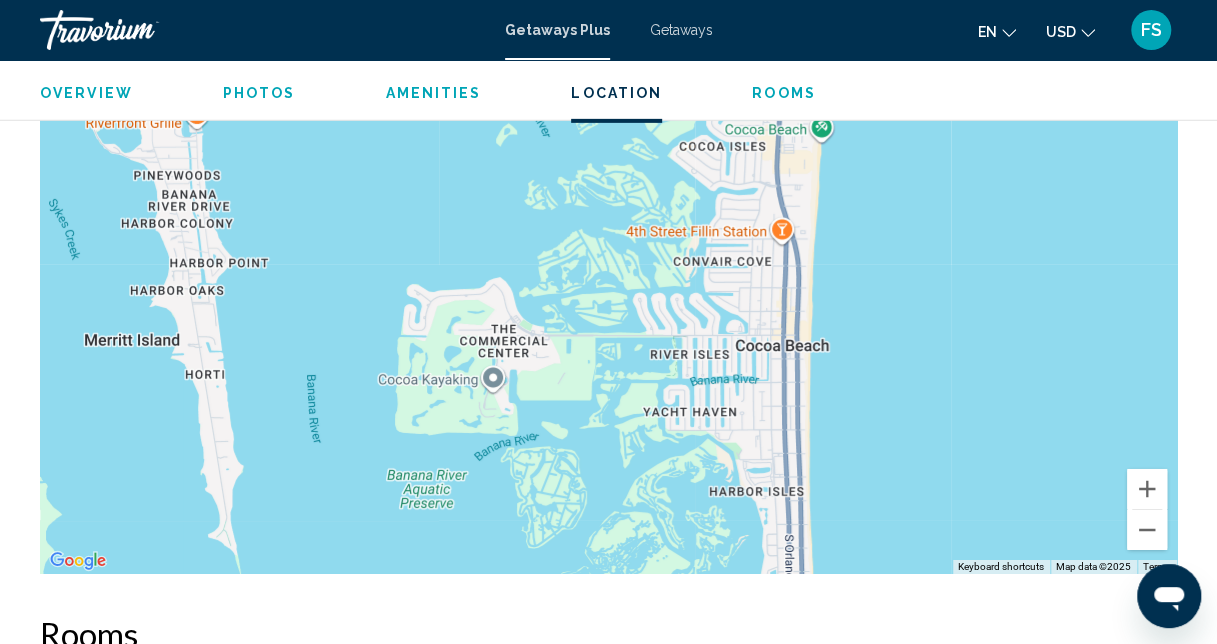 drag, startPoint x: 836, startPoint y: 187, endPoint x: 884, endPoint y: 614, distance: 429.68942 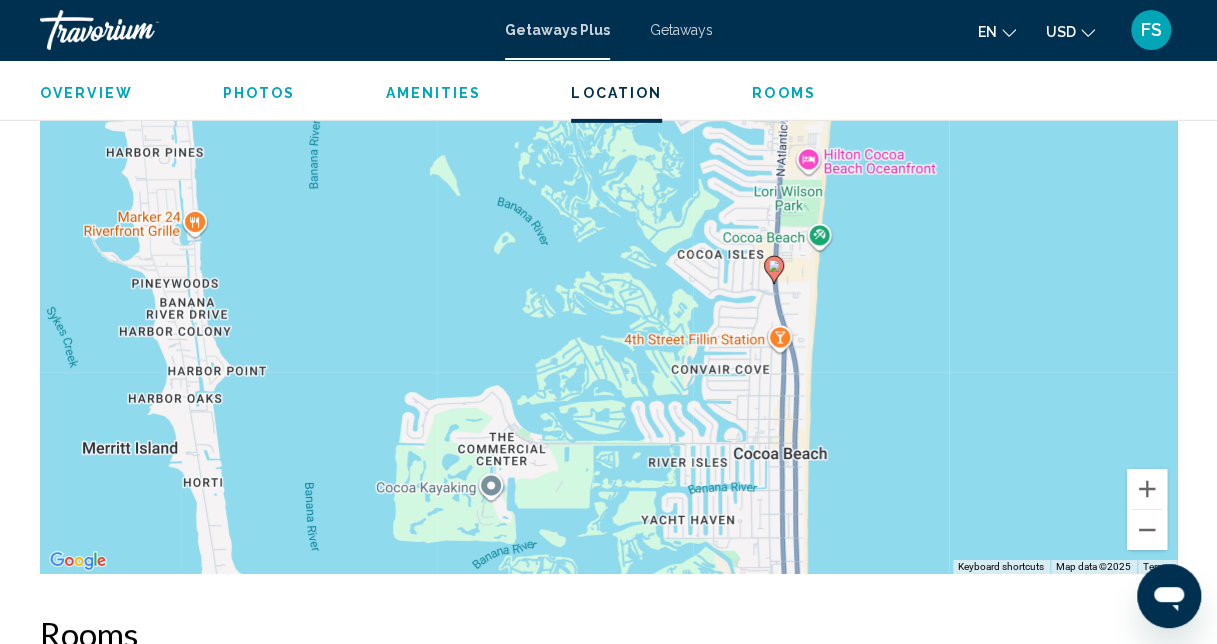 drag, startPoint x: 876, startPoint y: 289, endPoint x: 874, endPoint y: 399, distance: 110.01818 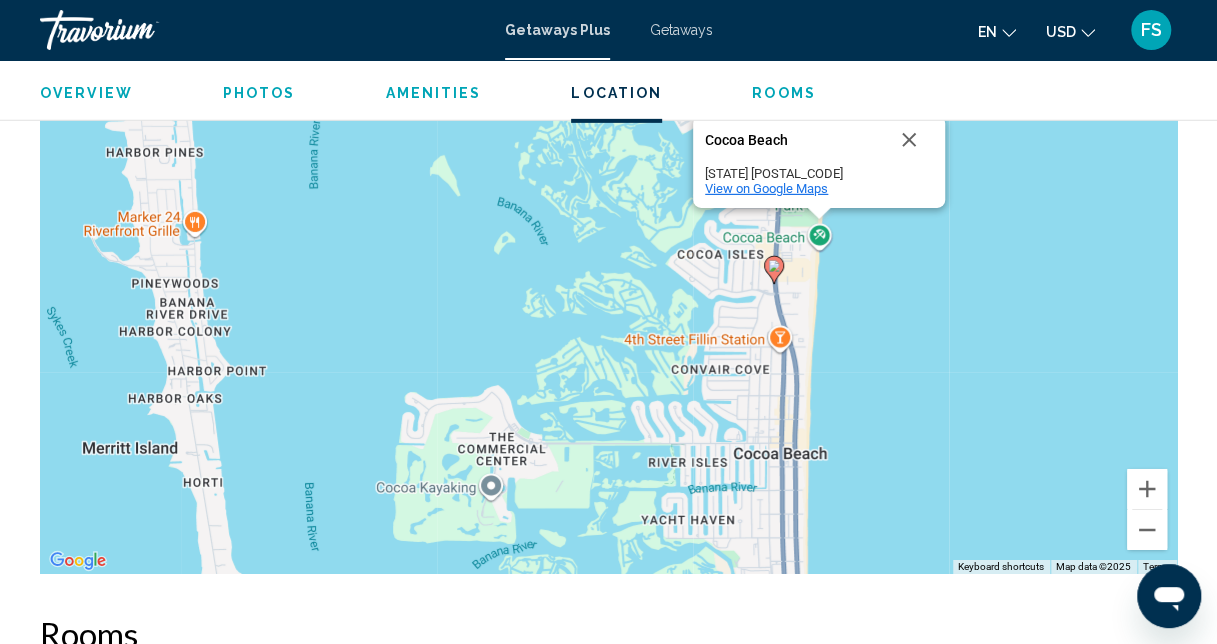 click on "View on Google Maps" at bounding box center [766, 188] 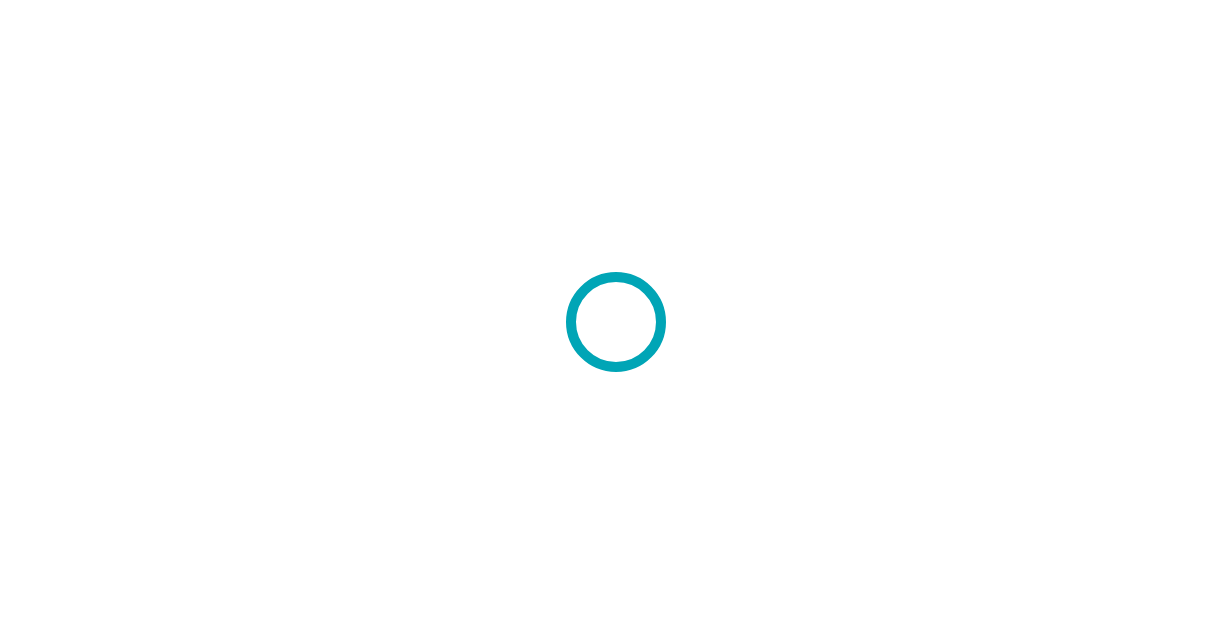 scroll, scrollTop: 0, scrollLeft: 0, axis: both 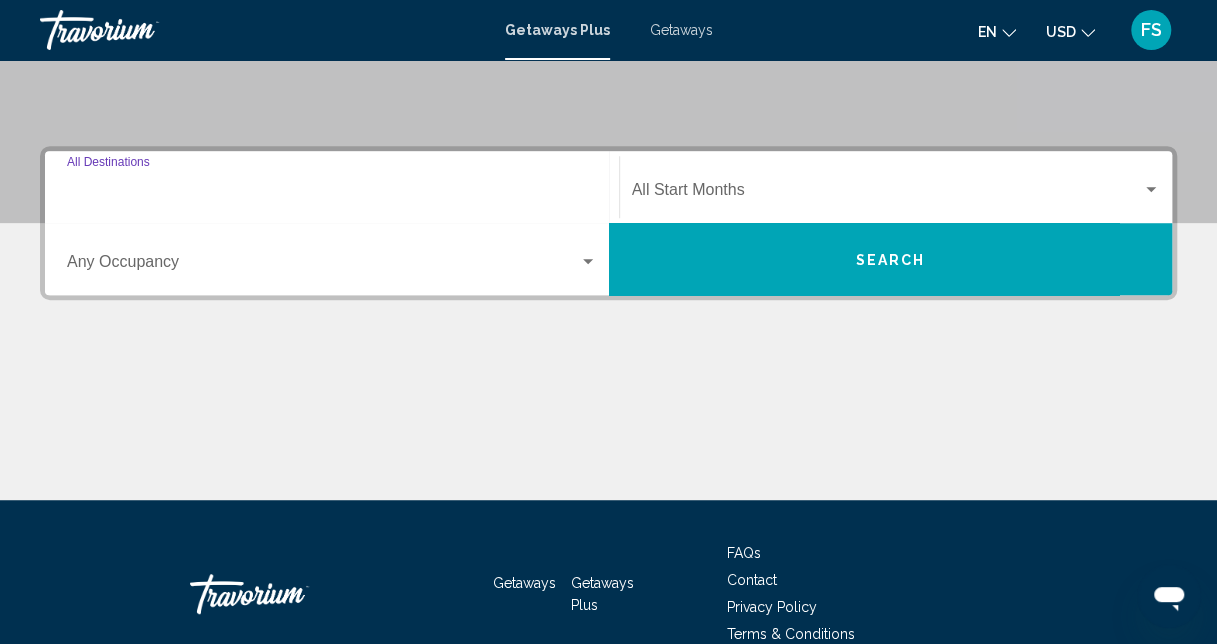 click on "Destination All Destinations" at bounding box center (332, 194) 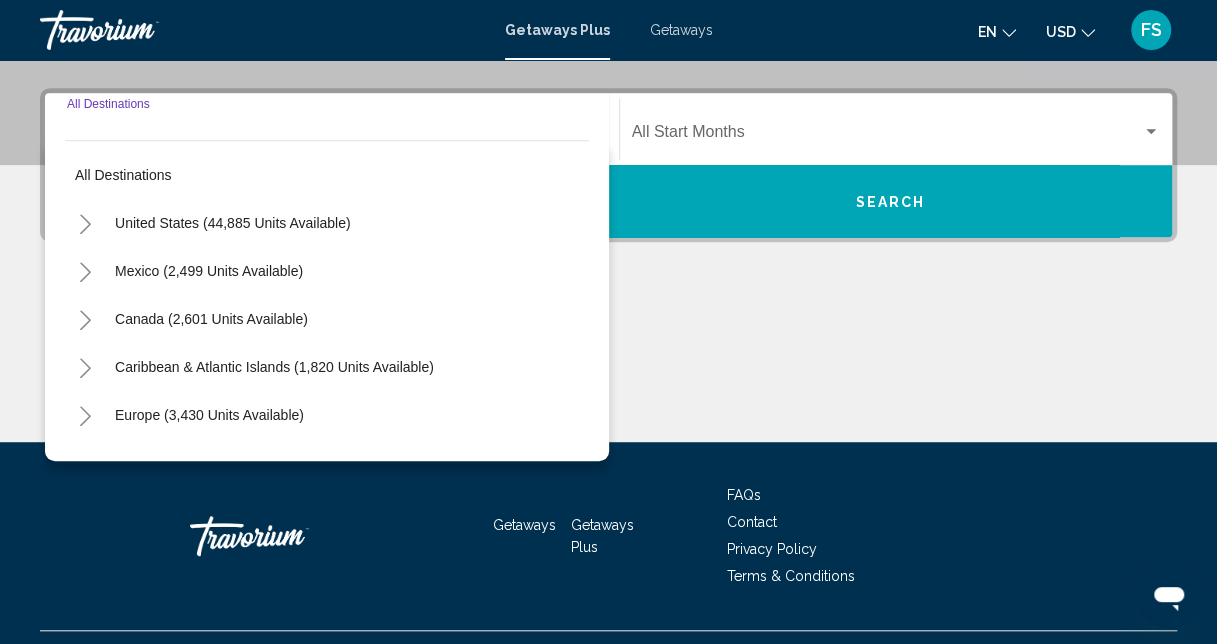 scroll, scrollTop: 458, scrollLeft: 0, axis: vertical 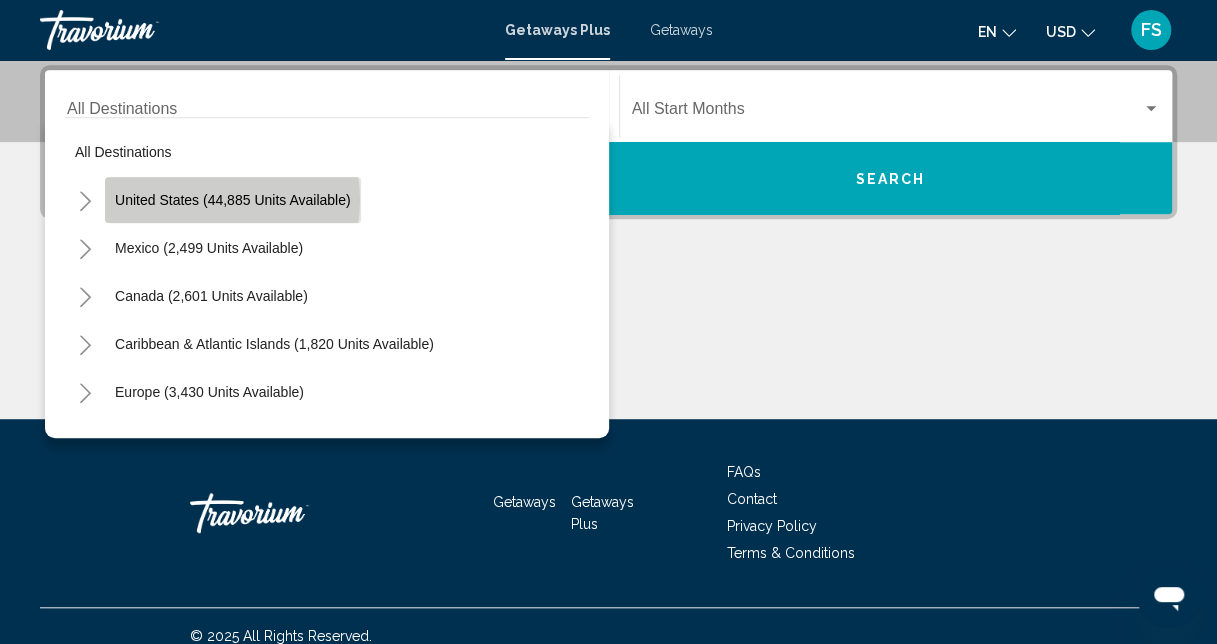 click on "United States (44,885 units available)" 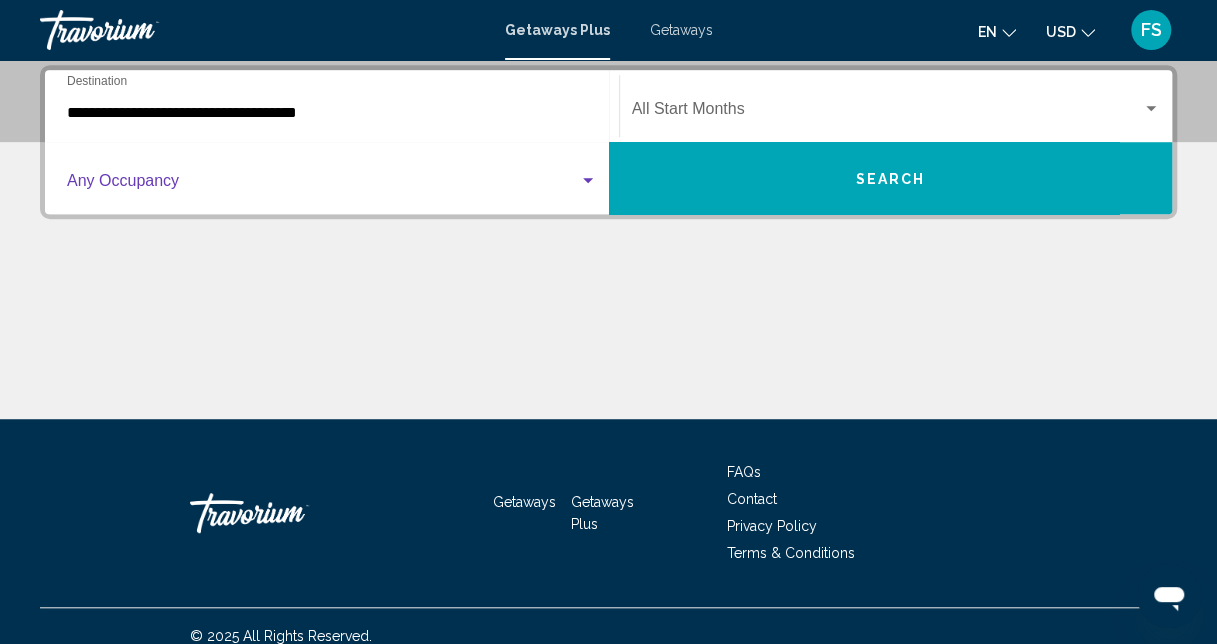 click at bounding box center [588, 180] 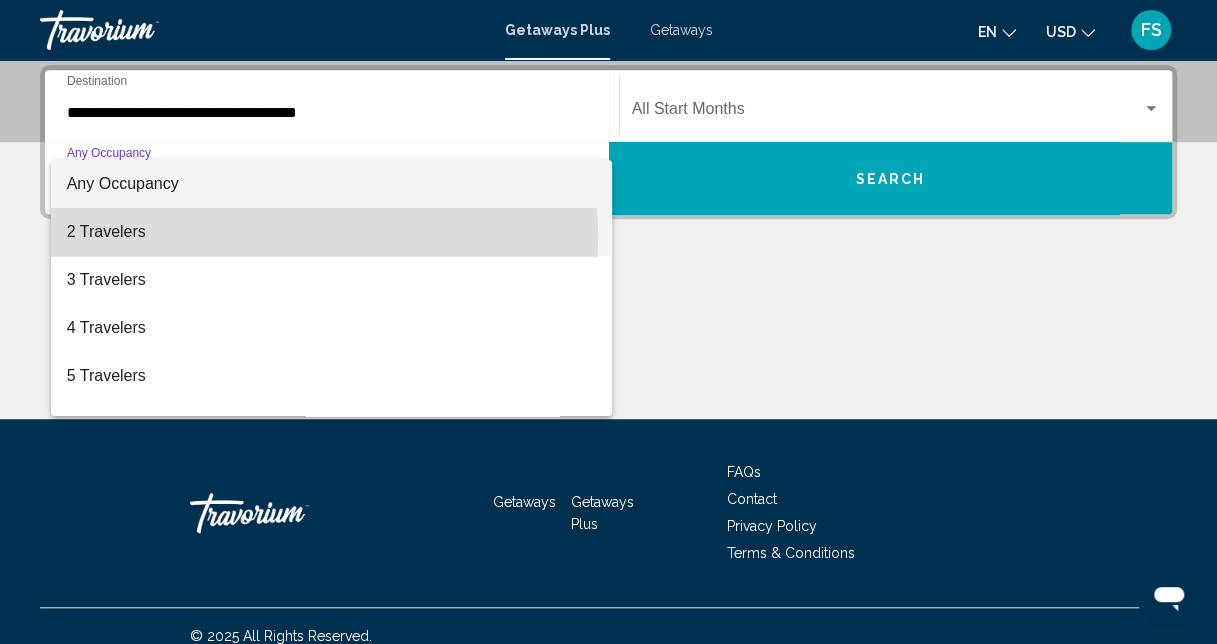 click on "2 Travelers" at bounding box center [332, 232] 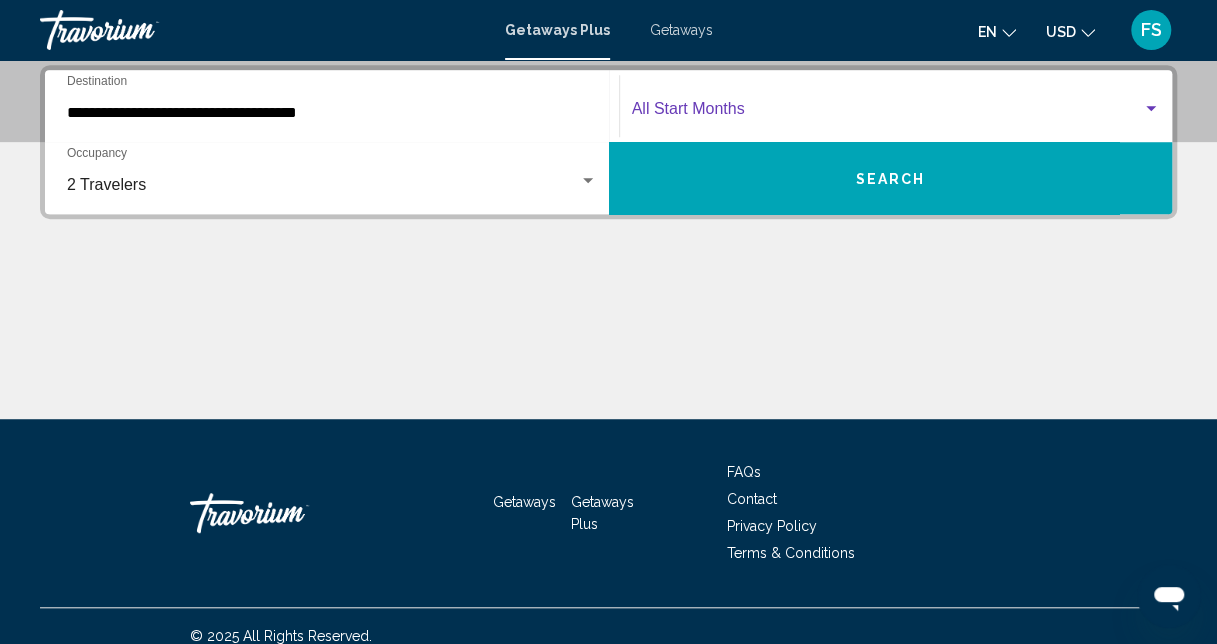 click at bounding box center [1151, 109] 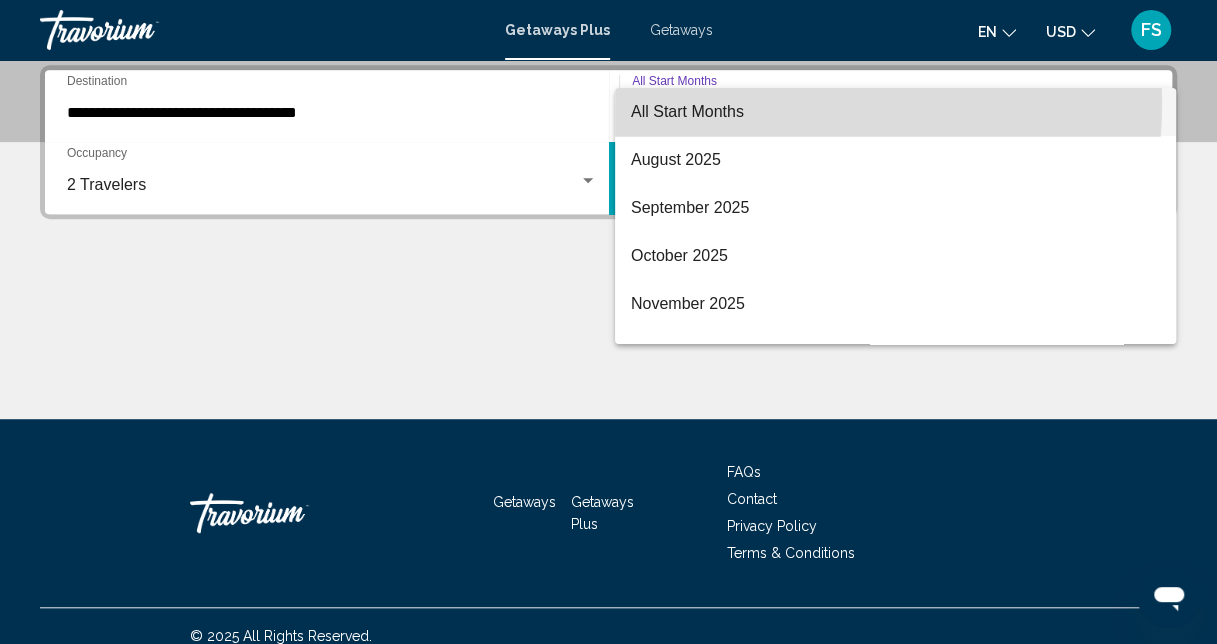 click on "All Start Months" at bounding box center [687, 111] 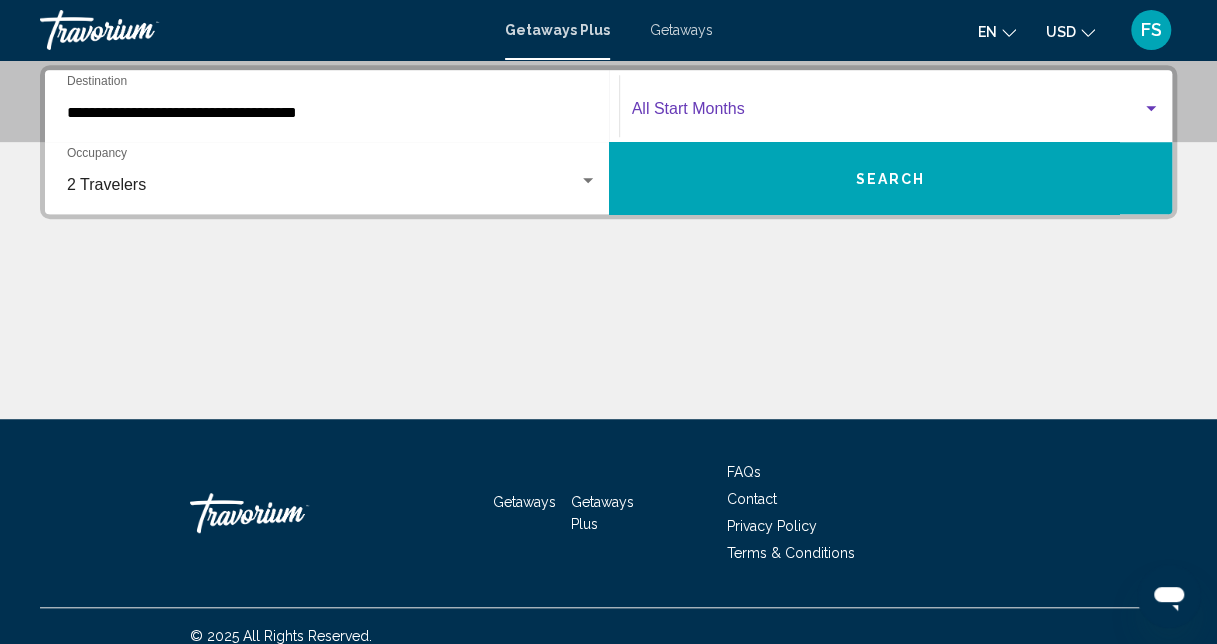 click on "Search" at bounding box center [891, 178] 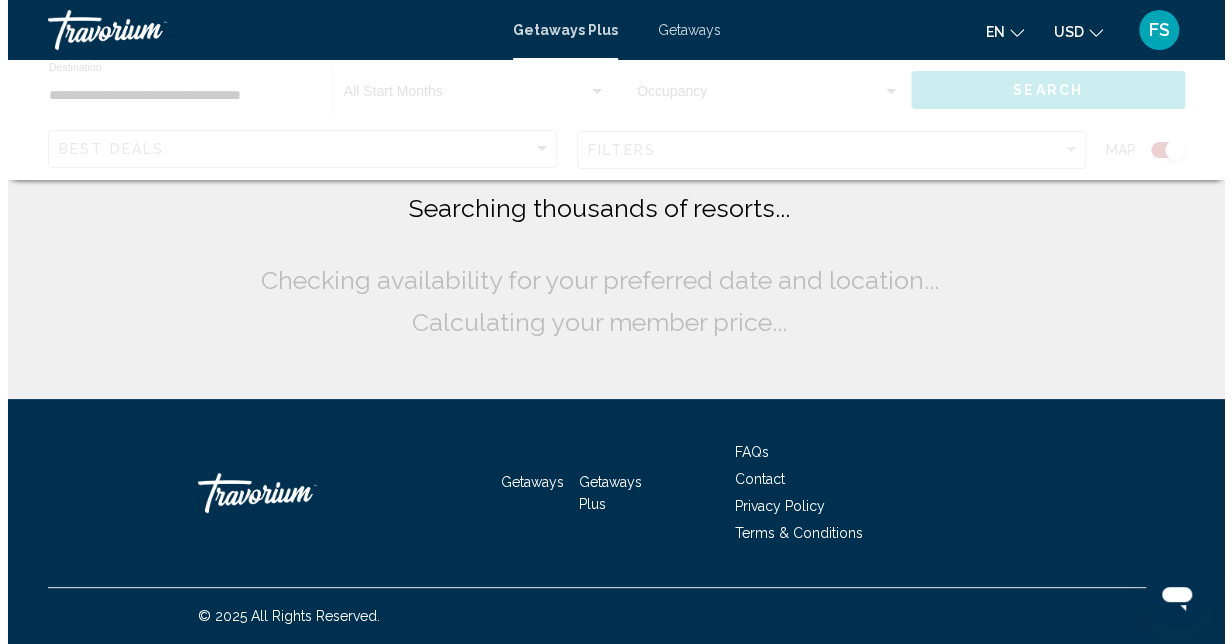 scroll, scrollTop: 0, scrollLeft: 0, axis: both 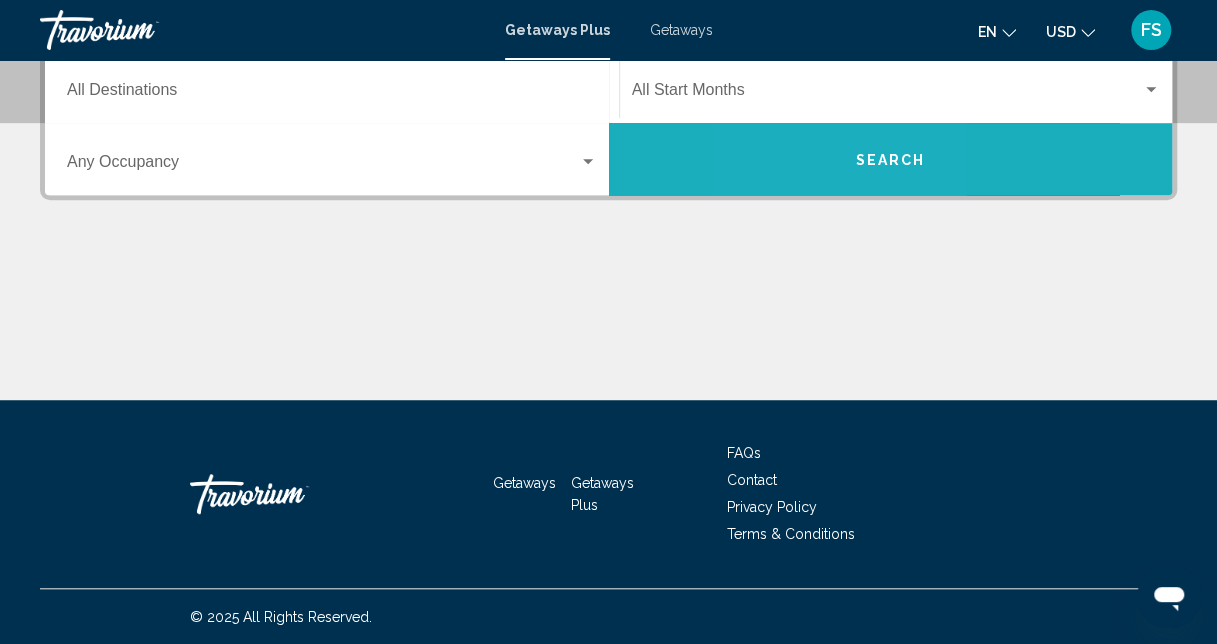 click on "Search" at bounding box center [891, 159] 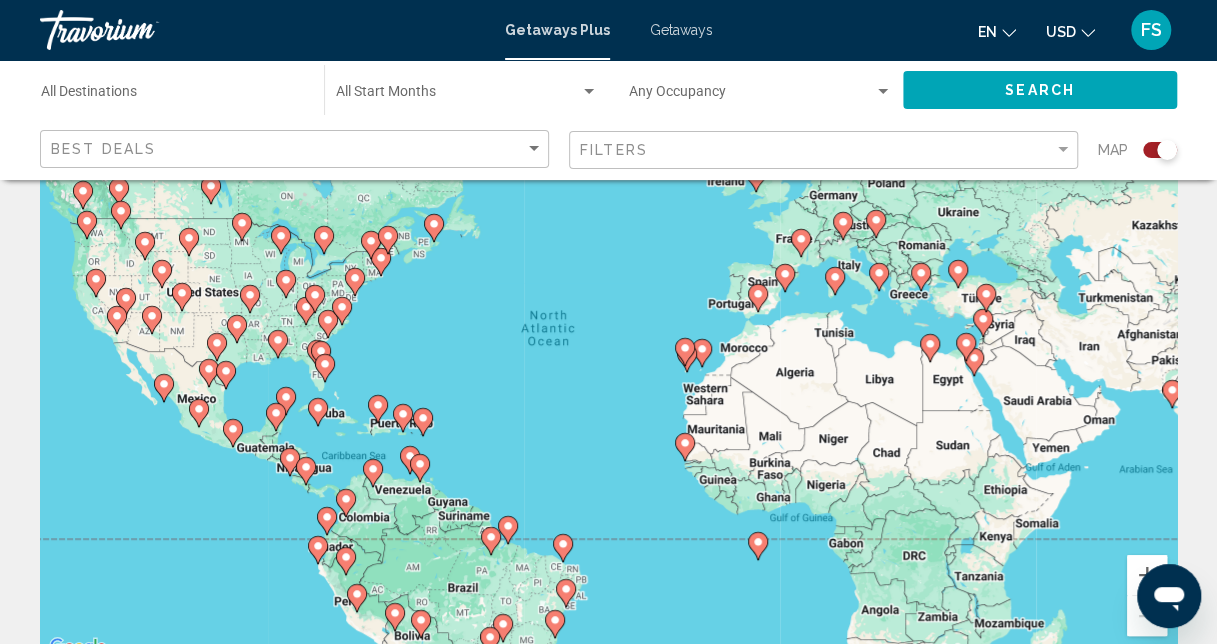 scroll, scrollTop: 95, scrollLeft: 0, axis: vertical 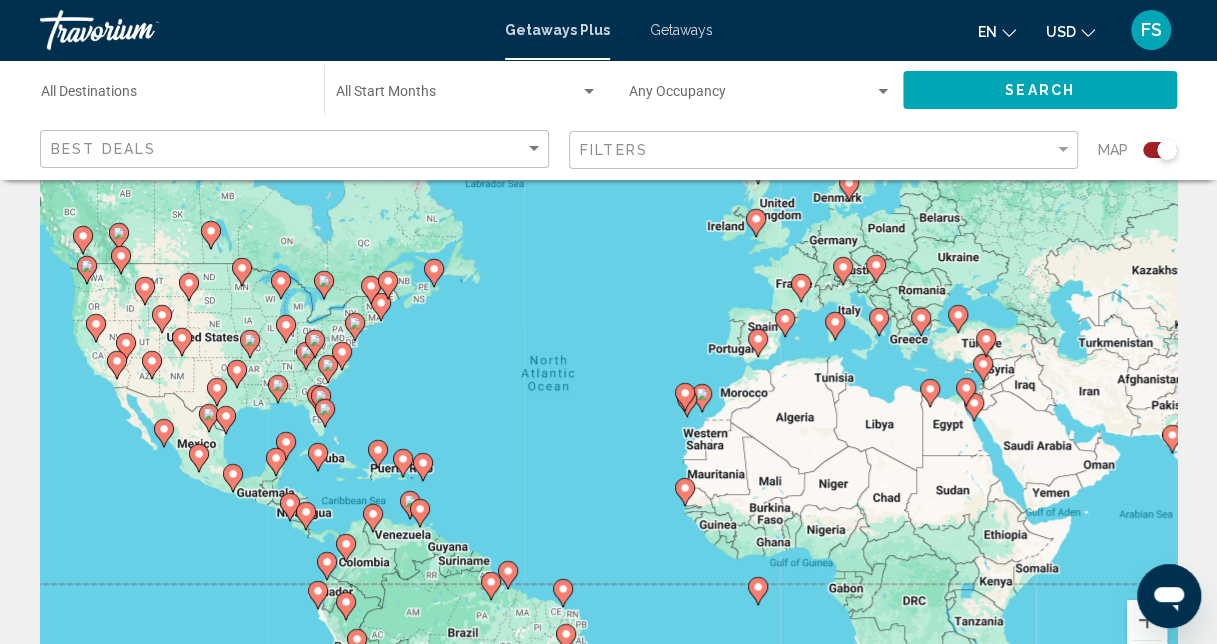 click 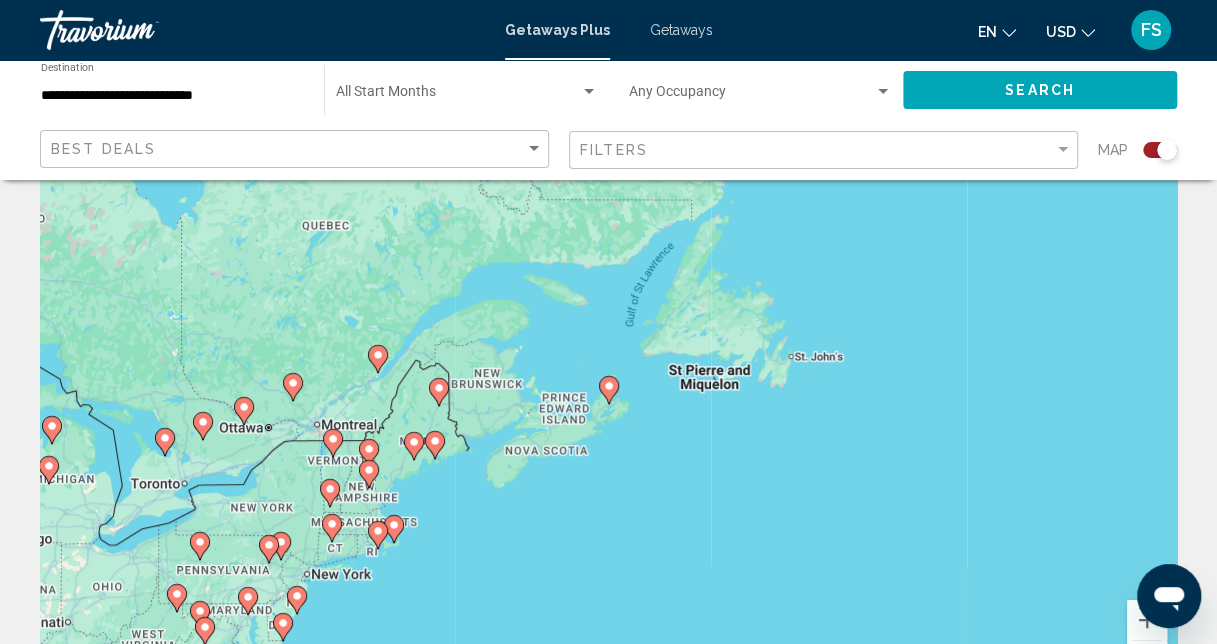 click 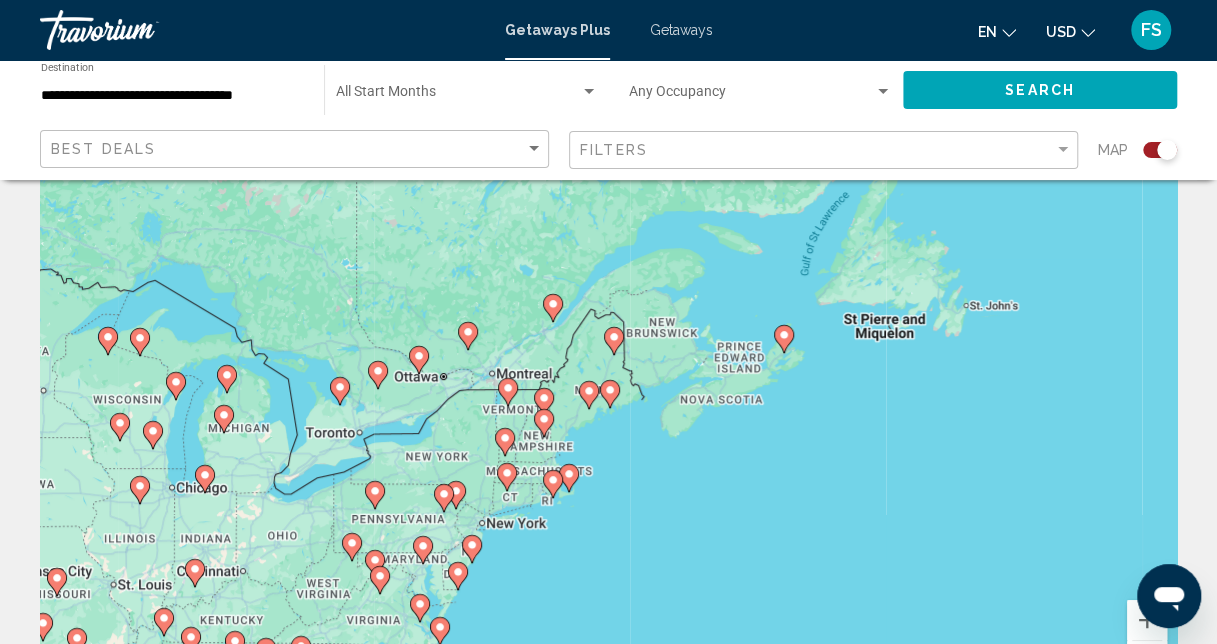 click 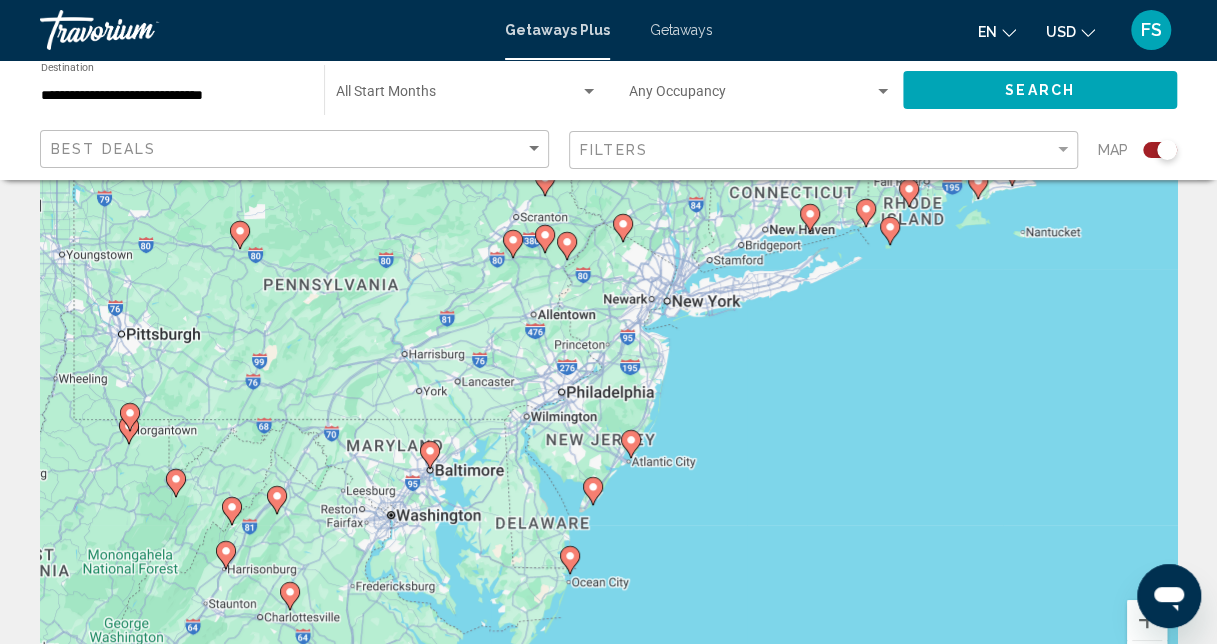 drag, startPoint x: 778, startPoint y: 276, endPoint x: 801, endPoint y: 330, distance: 58.694122 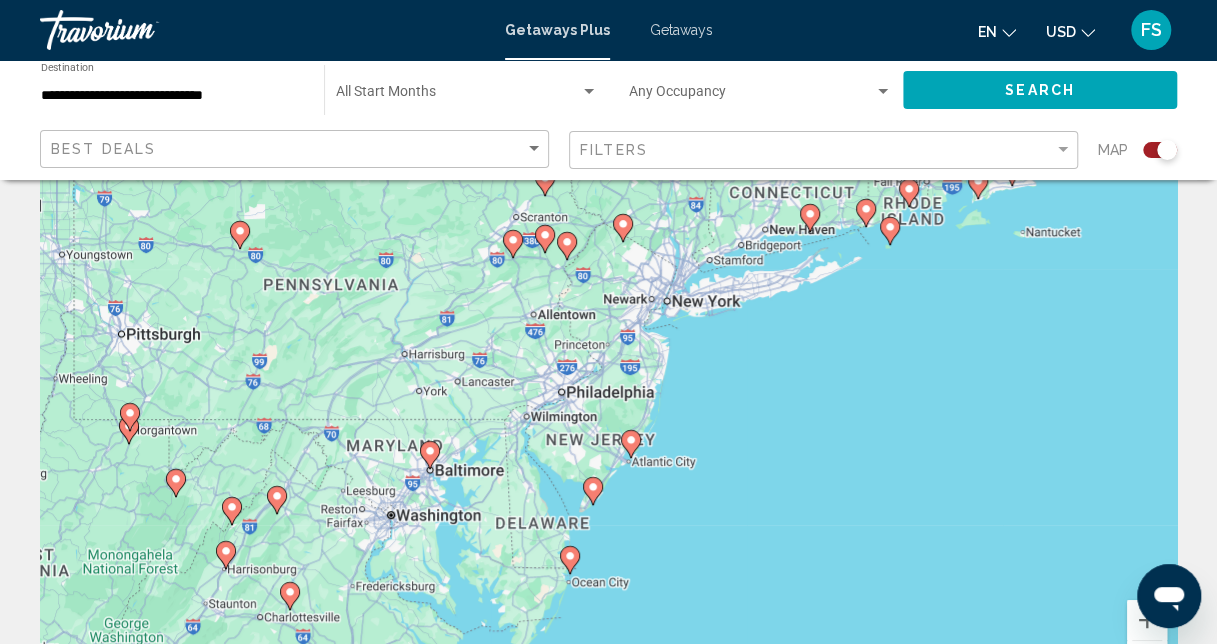 click 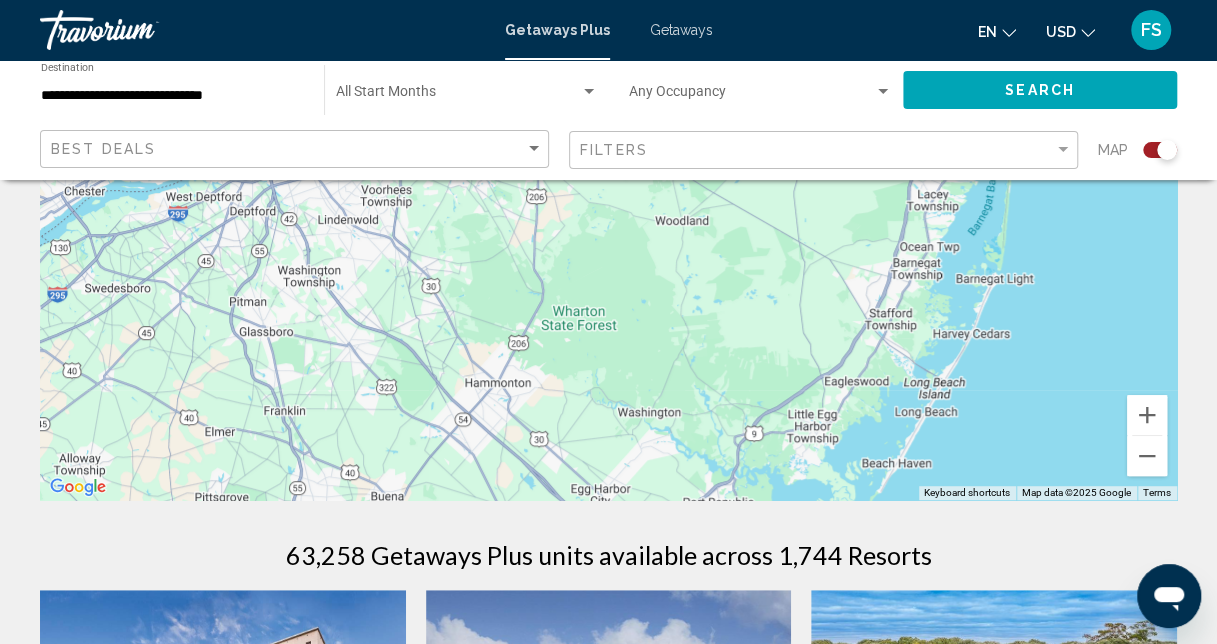 scroll, scrollTop: 0, scrollLeft: 0, axis: both 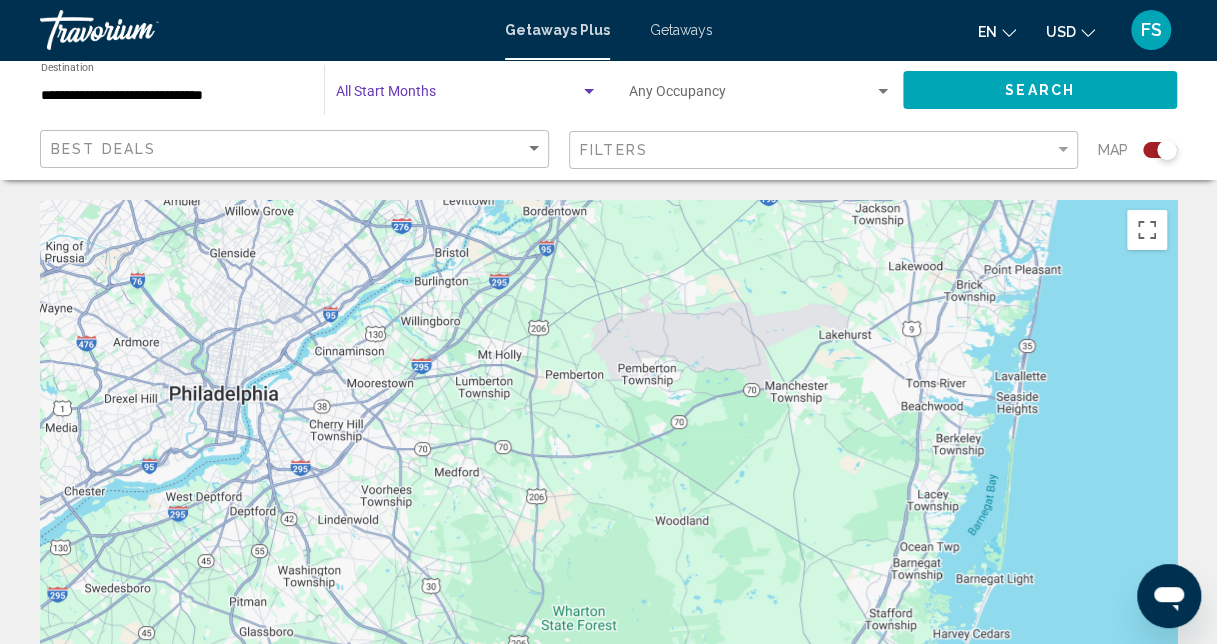 click at bounding box center (458, 96) 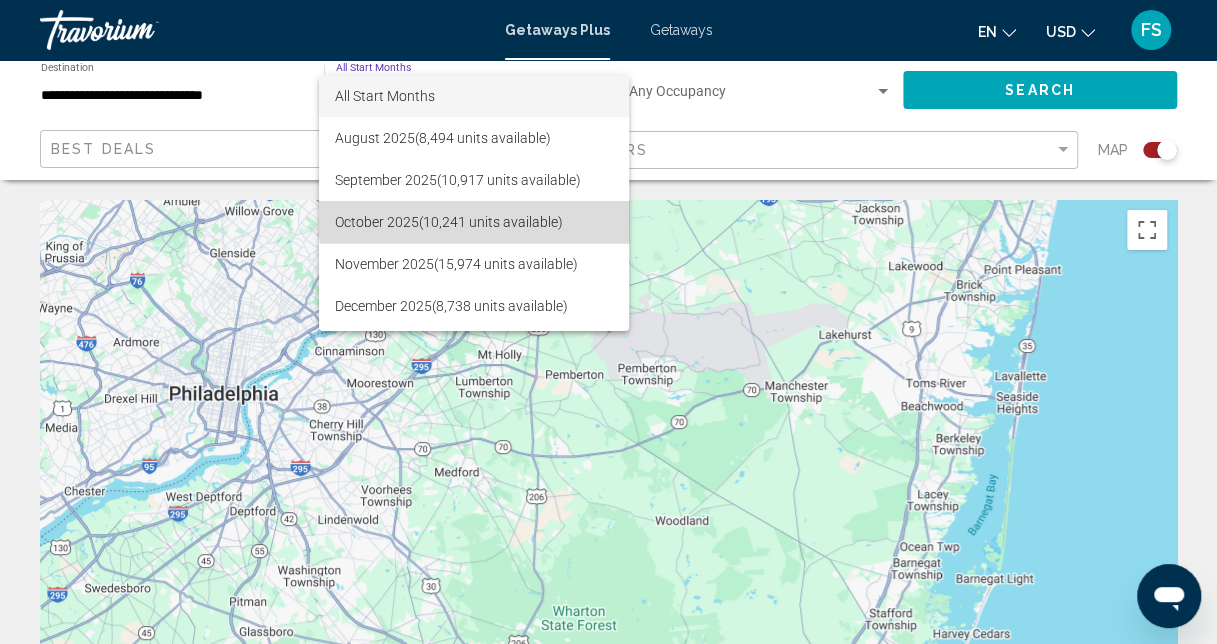 click on "October 2025  (10,241 units available)" at bounding box center [474, 222] 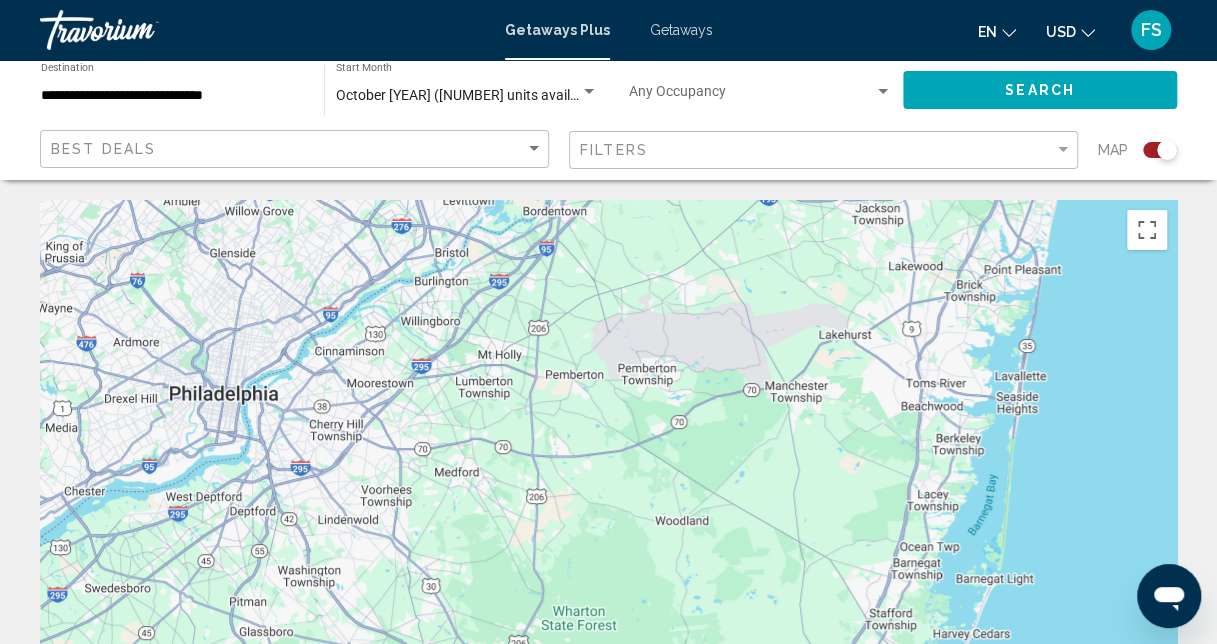 click on "Best Deals" 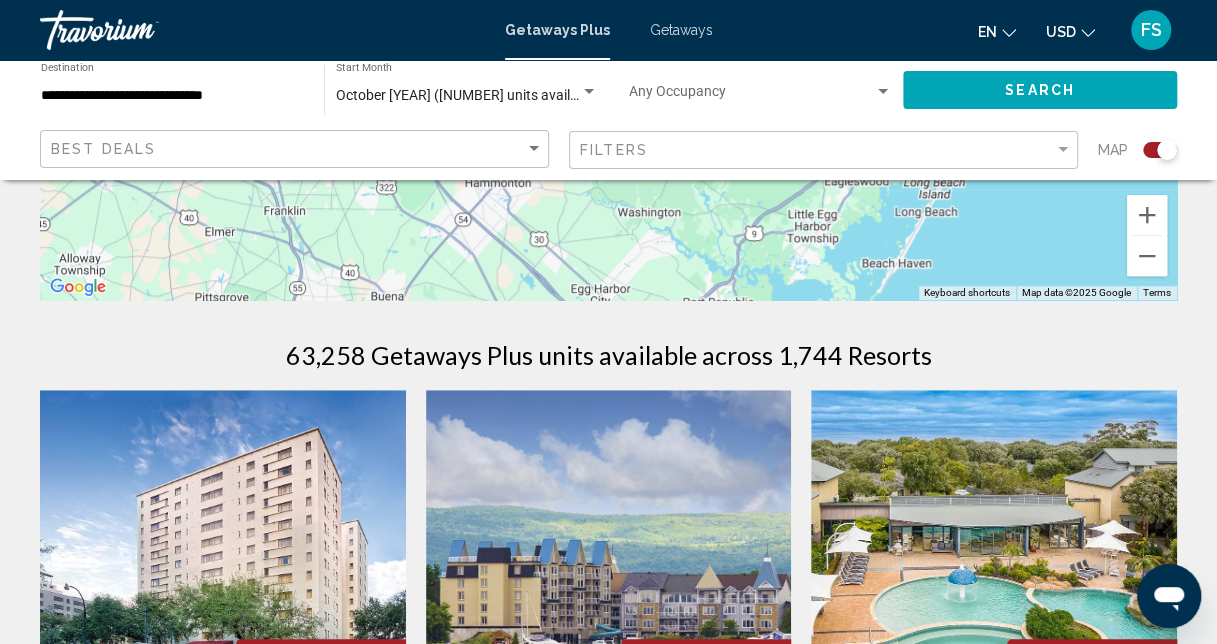 scroll, scrollTop: 0, scrollLeft: 0, axis: both 